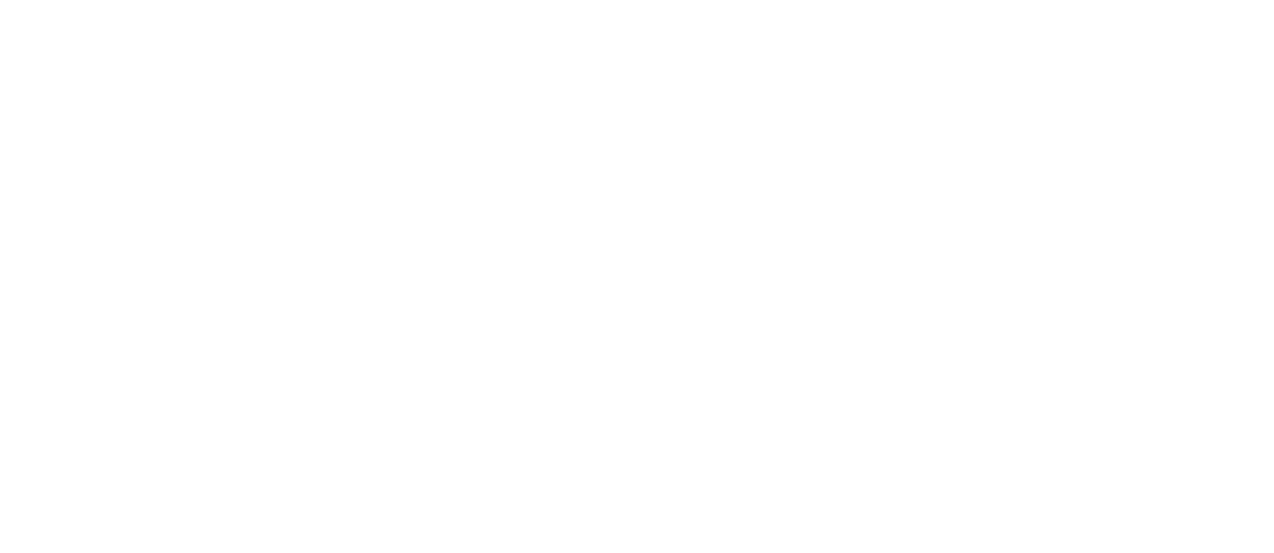 scroll, scrollTop: 0, scrollLeft: 0, axis: both 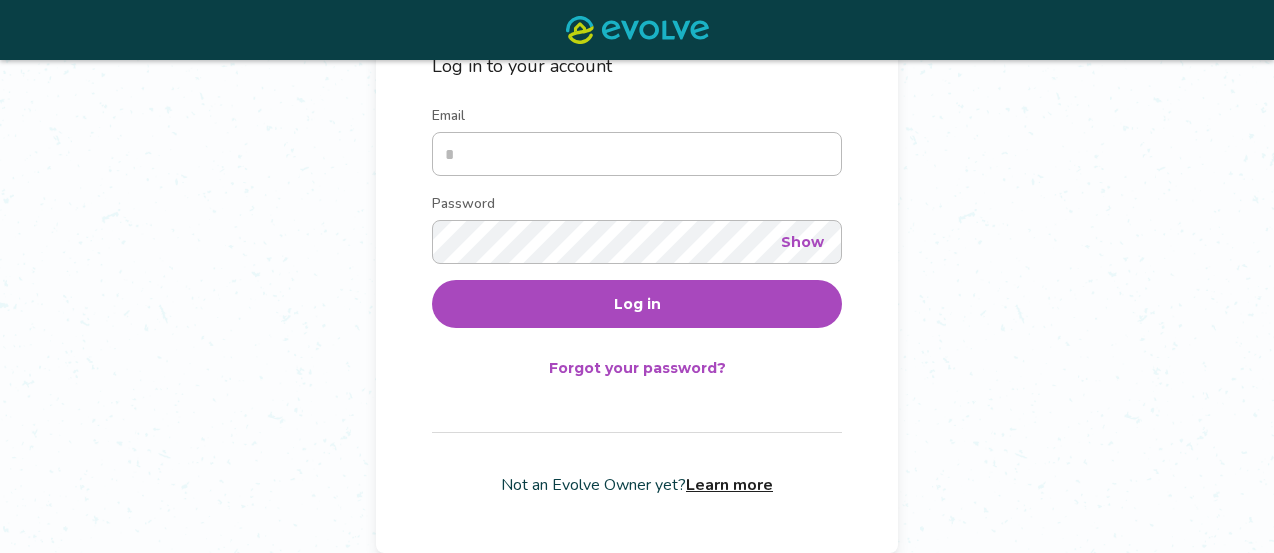 type on "**********" 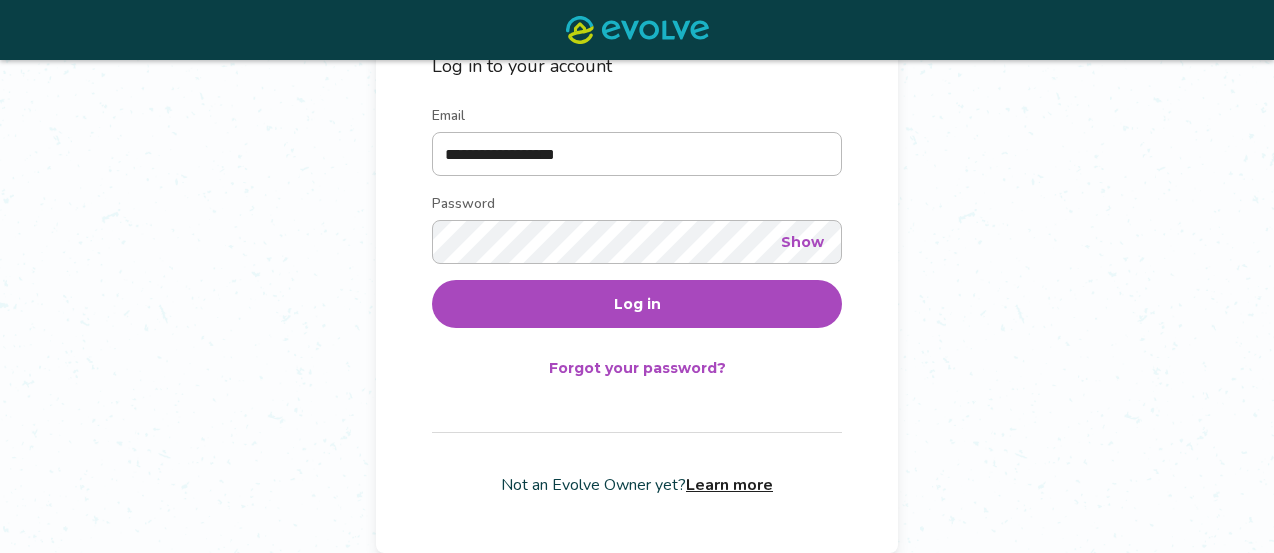 click on "Log in" at bounding box center (637, 304) 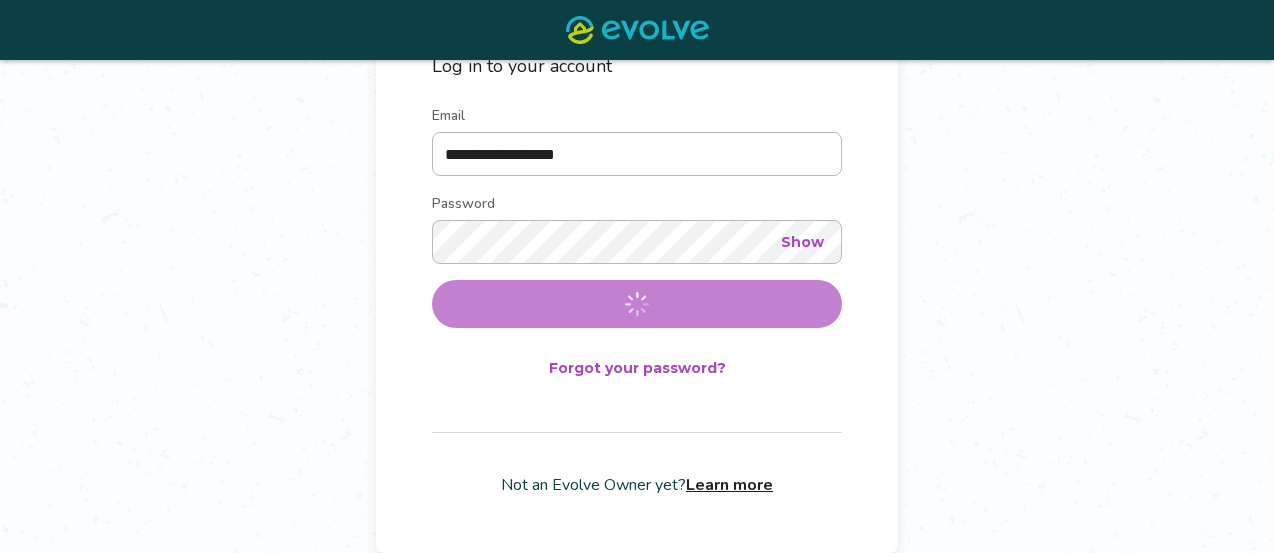 scroll, scrollTop: 0, scrollLeft: 0, axis: both 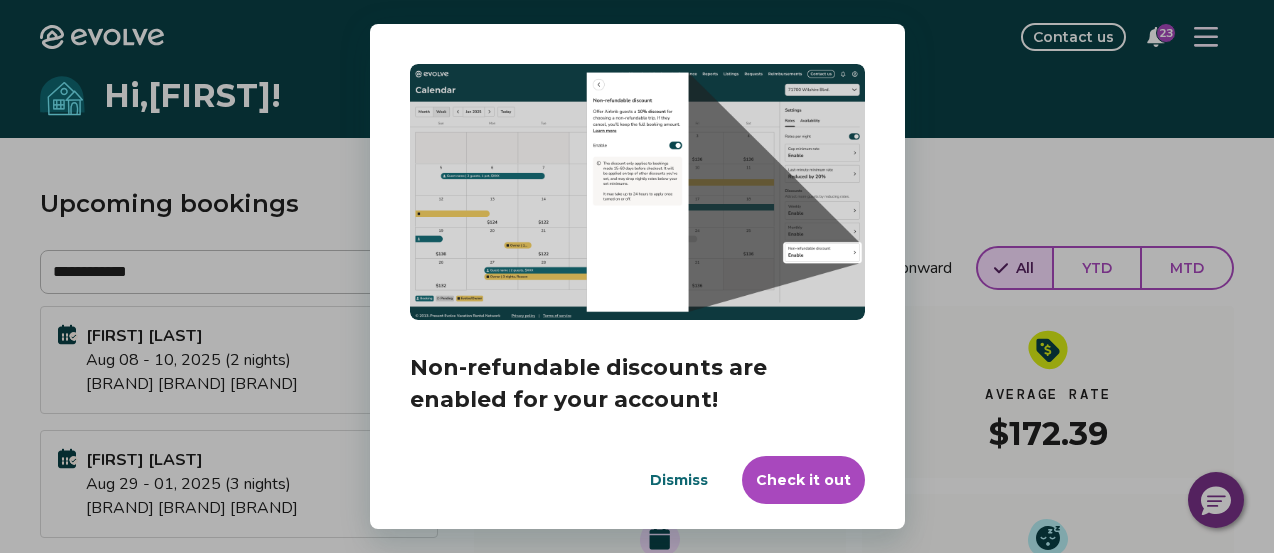 click on "Dismiss" at bounding box center (679, 480) 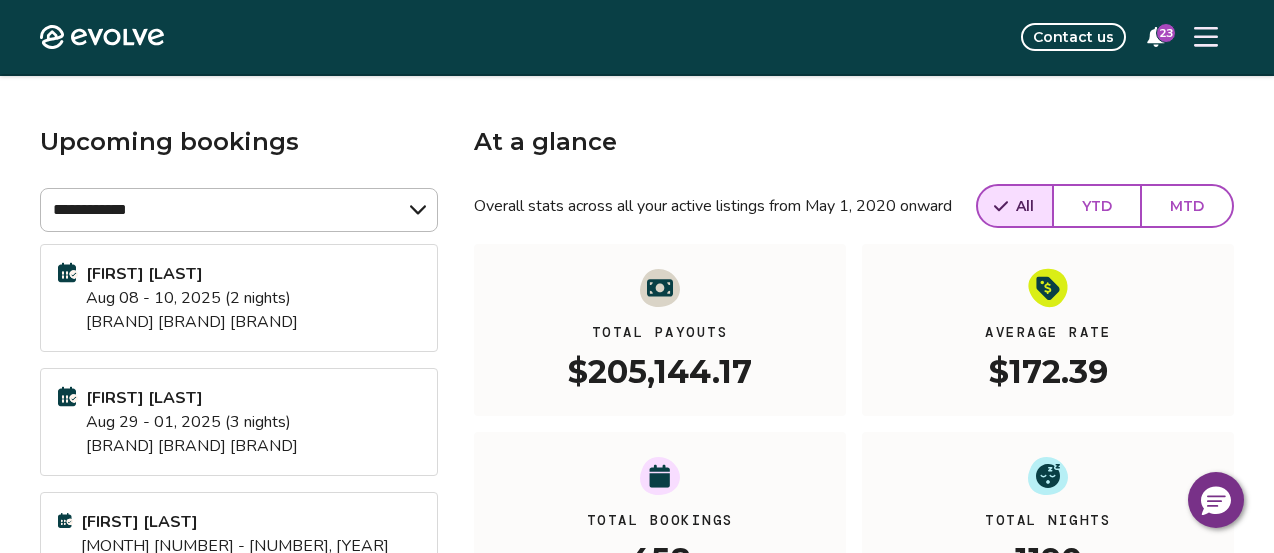 scroll, scrollTop: 60, scrollLeft: 0, axis: vertical 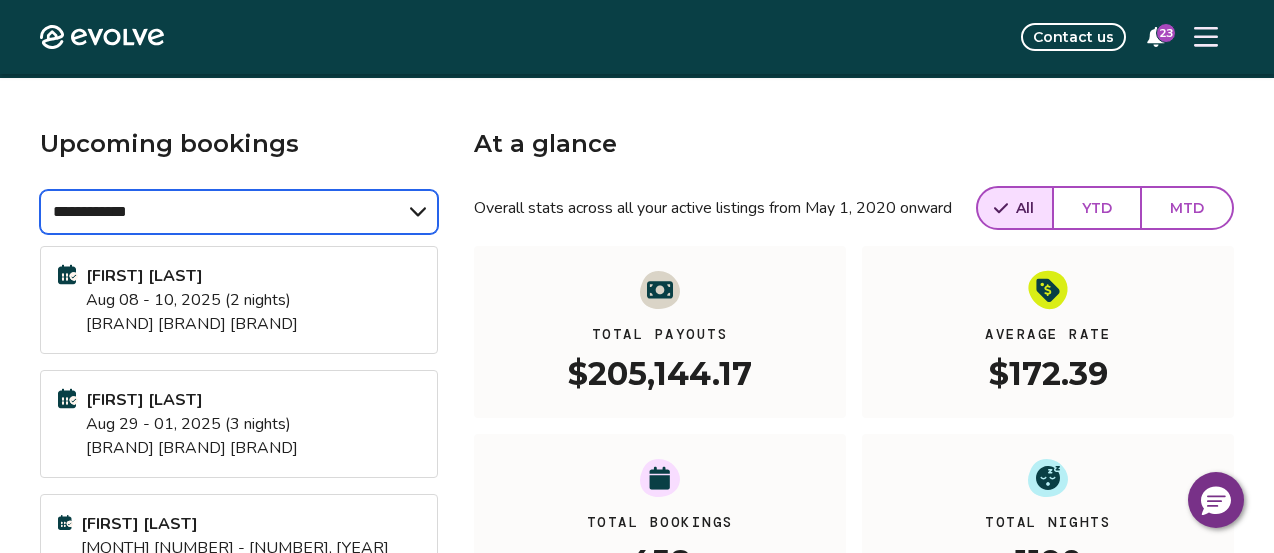 click on "**********" at bounding box center [239, 212] 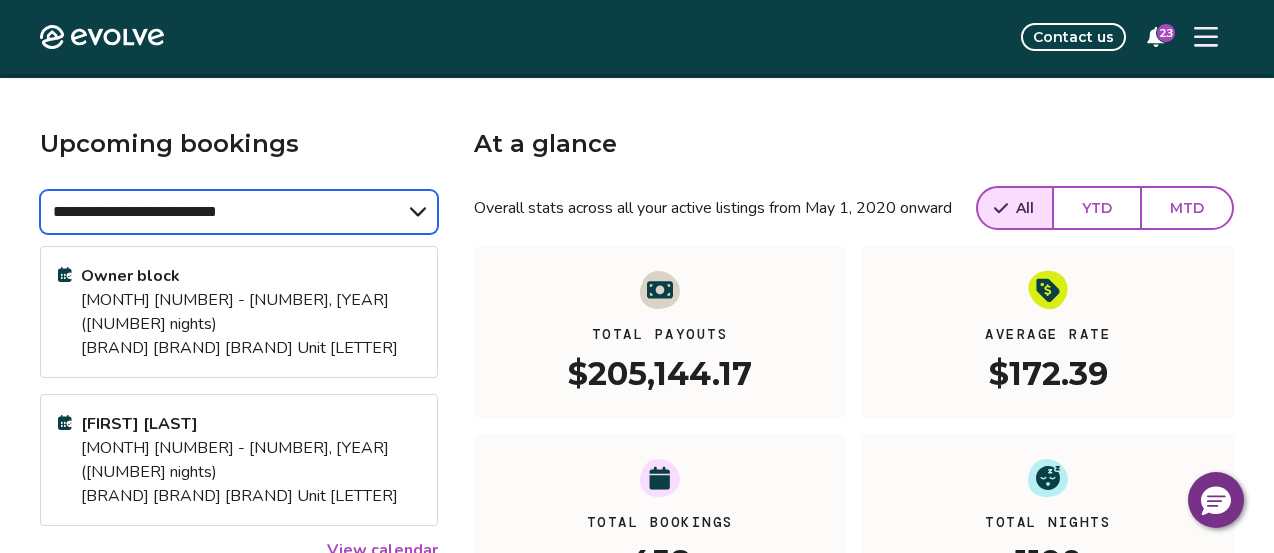 click on "**********" at bounding box center (239, 212) 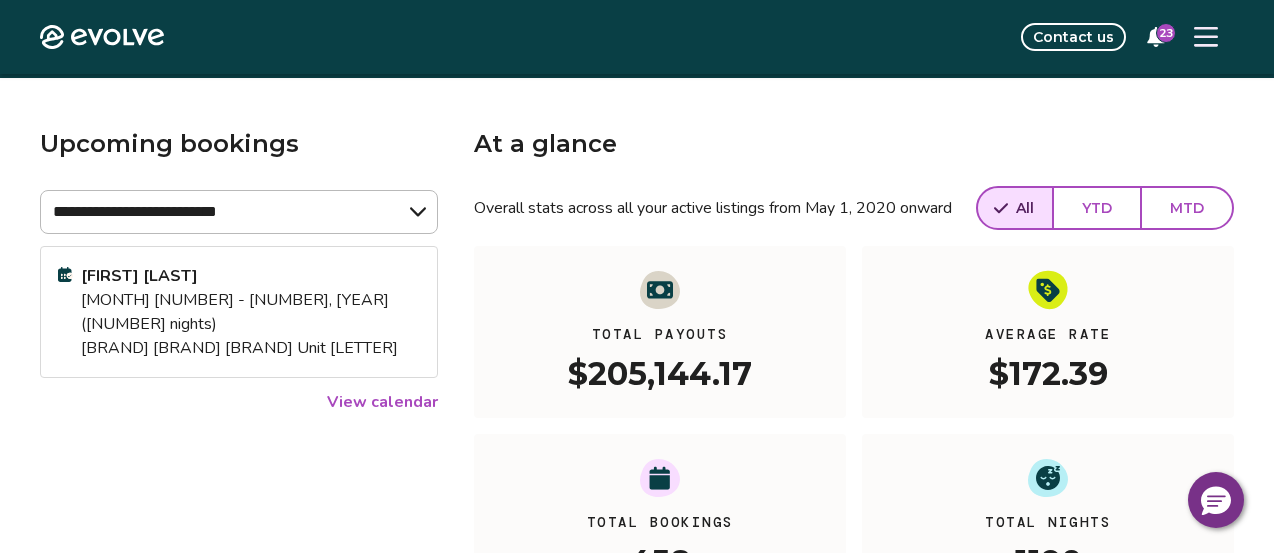 click on "View calendar" at bounding box center [382, 402] 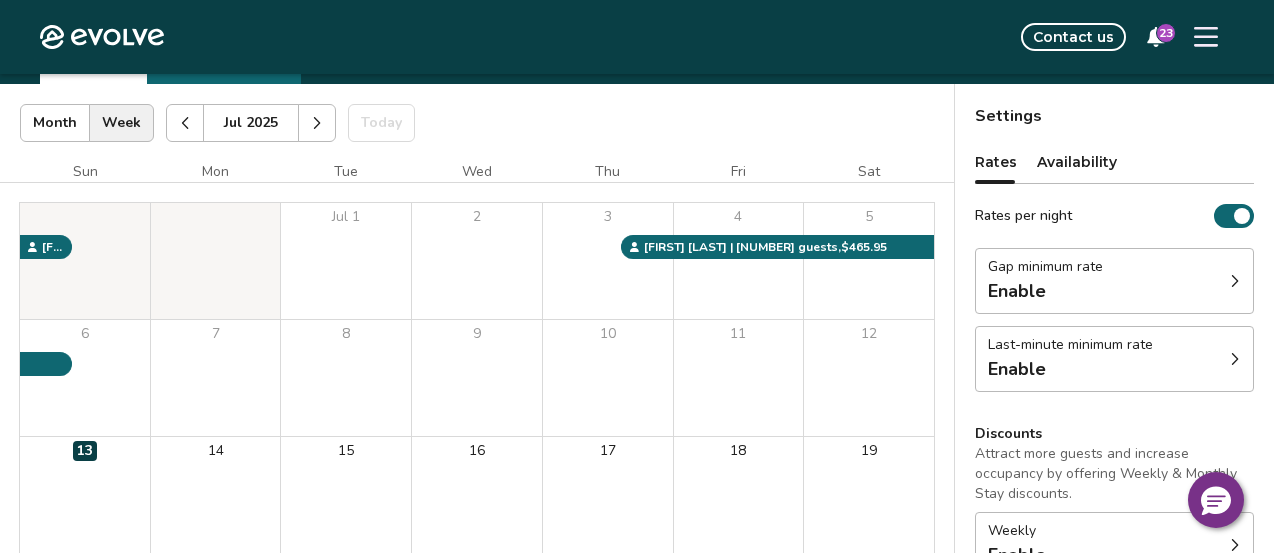 scroll, scrollTop: 12, scrollLeft: 0, axis: vertical 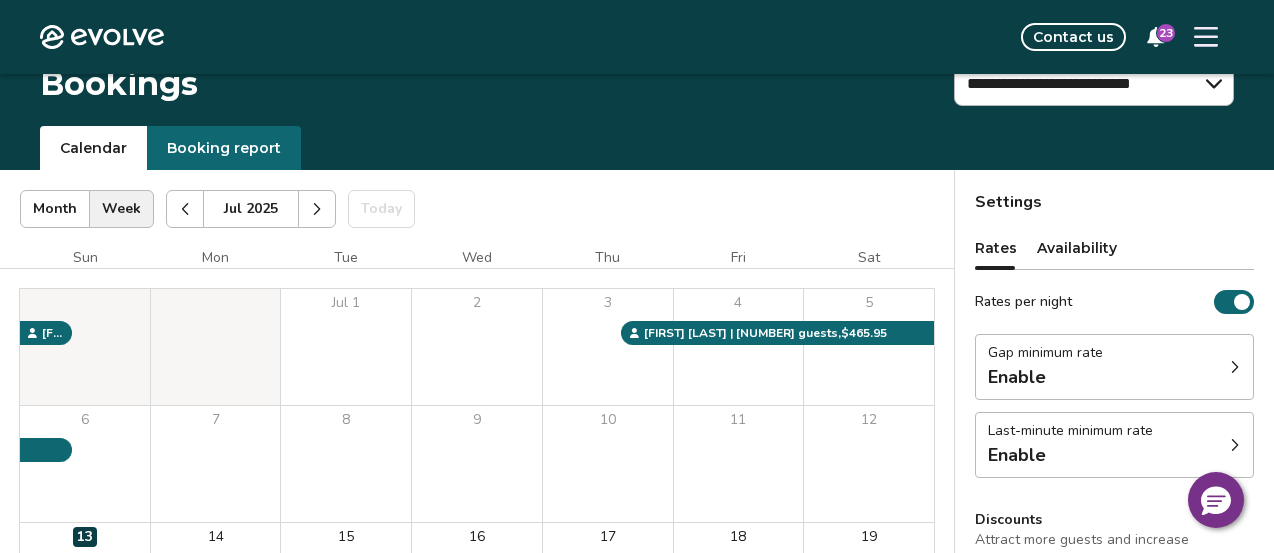 click 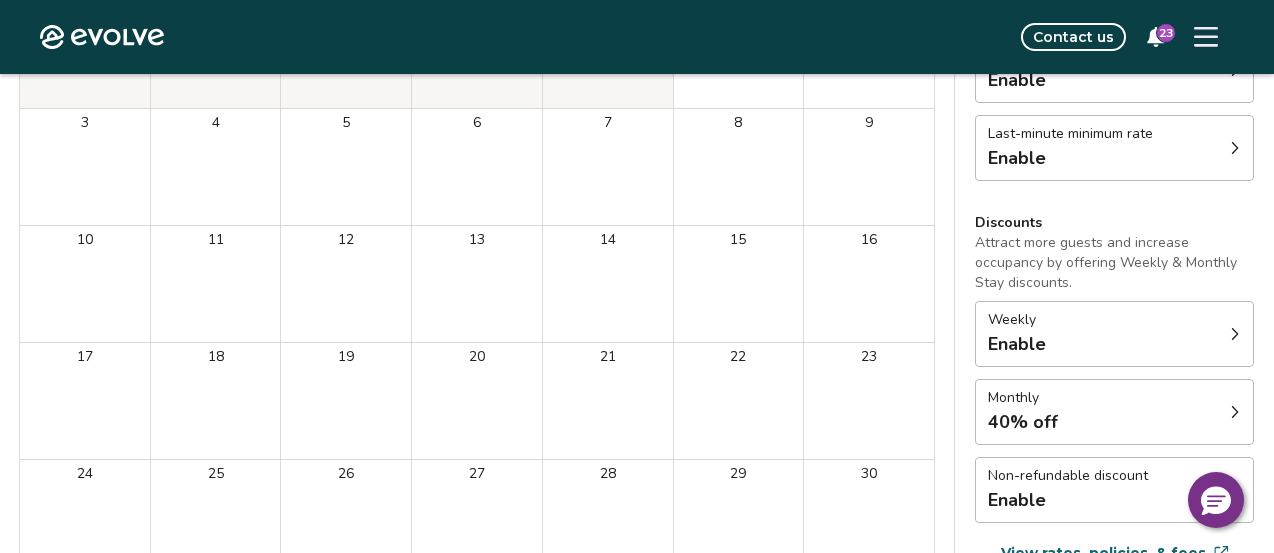 scroll, scrollTop: 268, scrollLeft: 0, axis: vertical 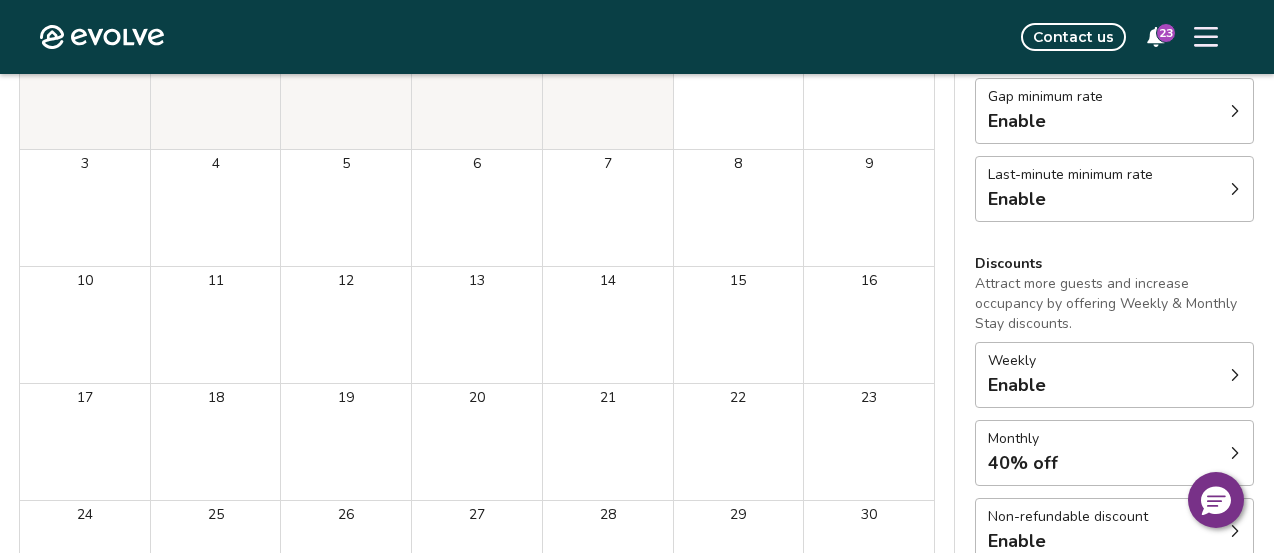 click on "16" at bounding box center (869, 325) 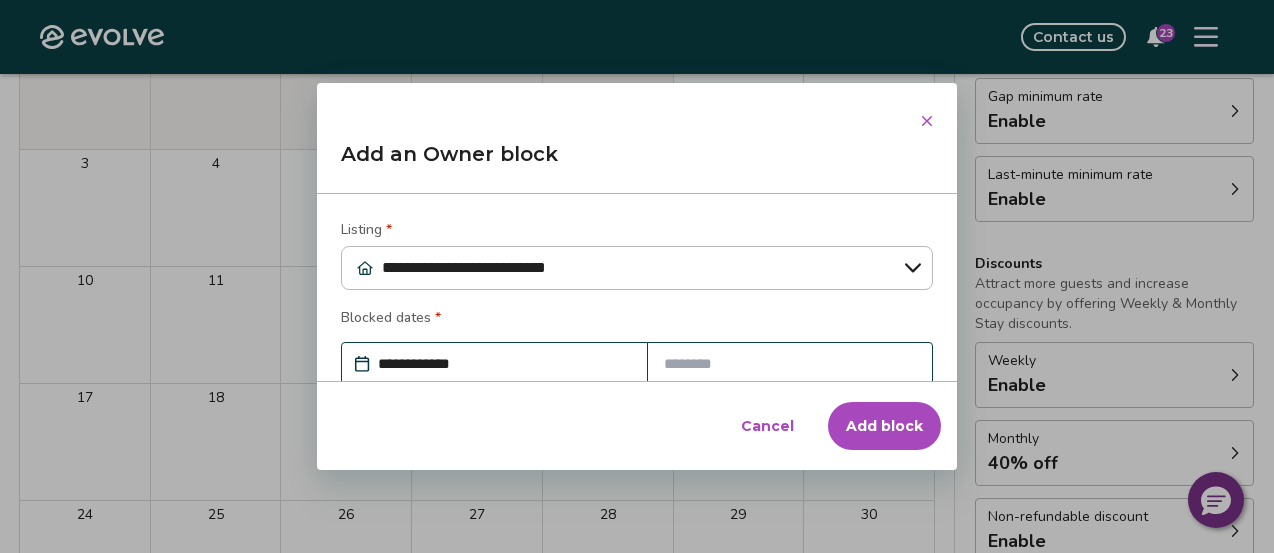 click at bounding box center [790, 364] 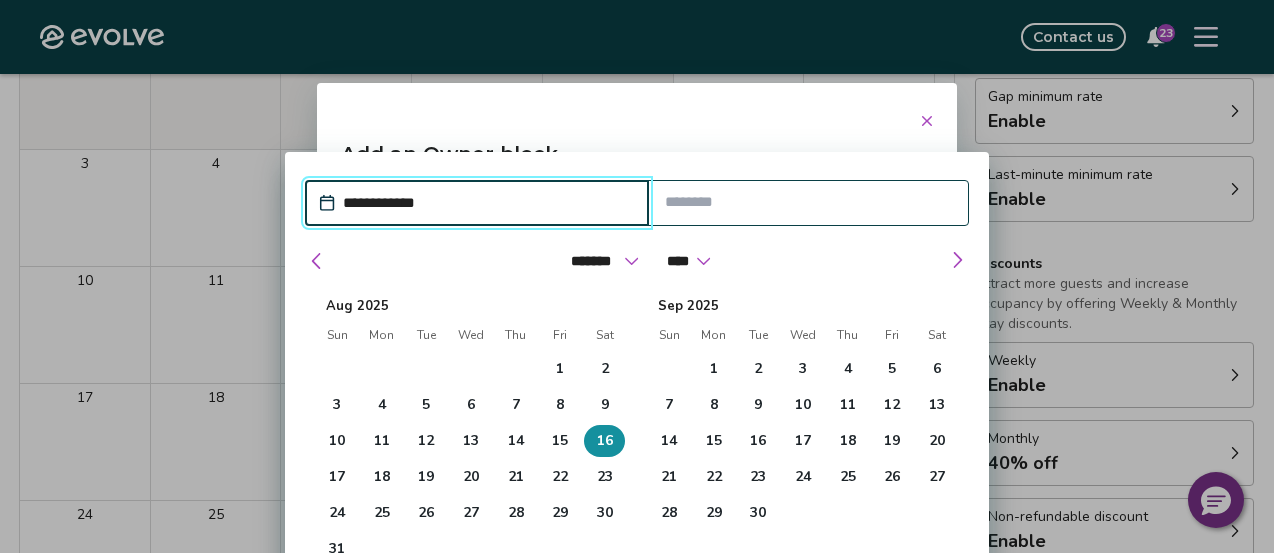 scroll, scrollTop: 190, scrollLeft: 0, axis: vertical 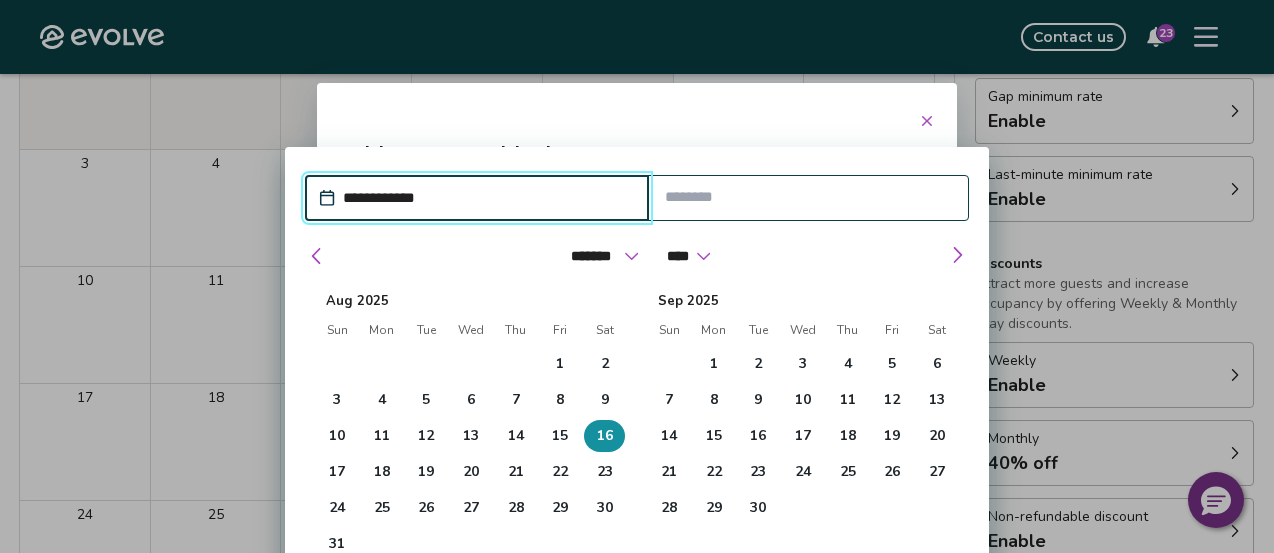 click 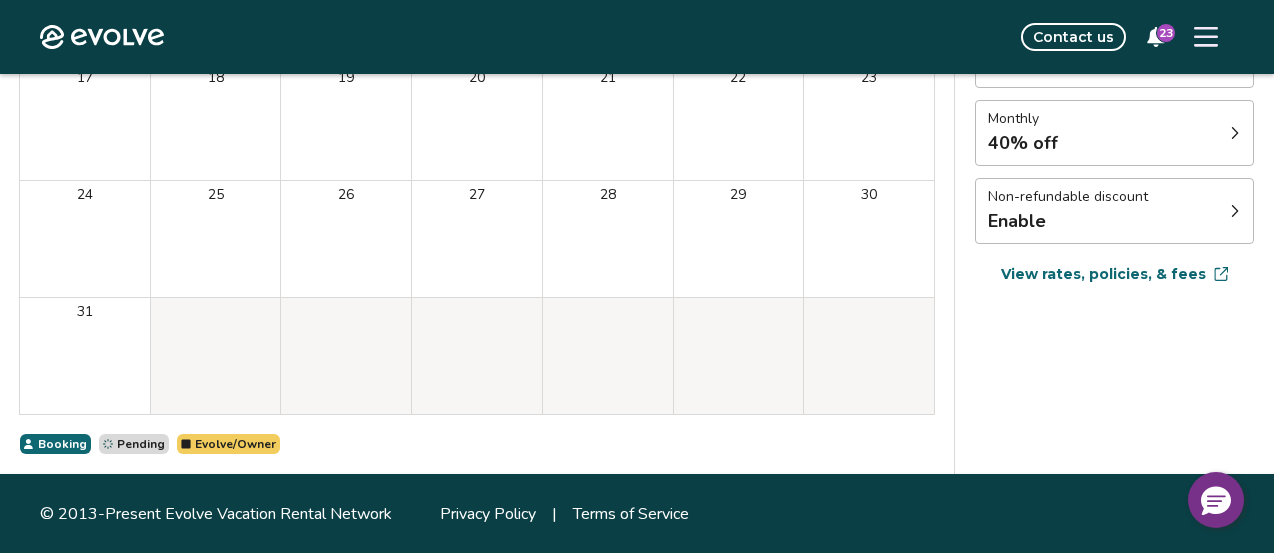 scroll, scrollTop: 589, scrollLeft: 0, axis: vertical 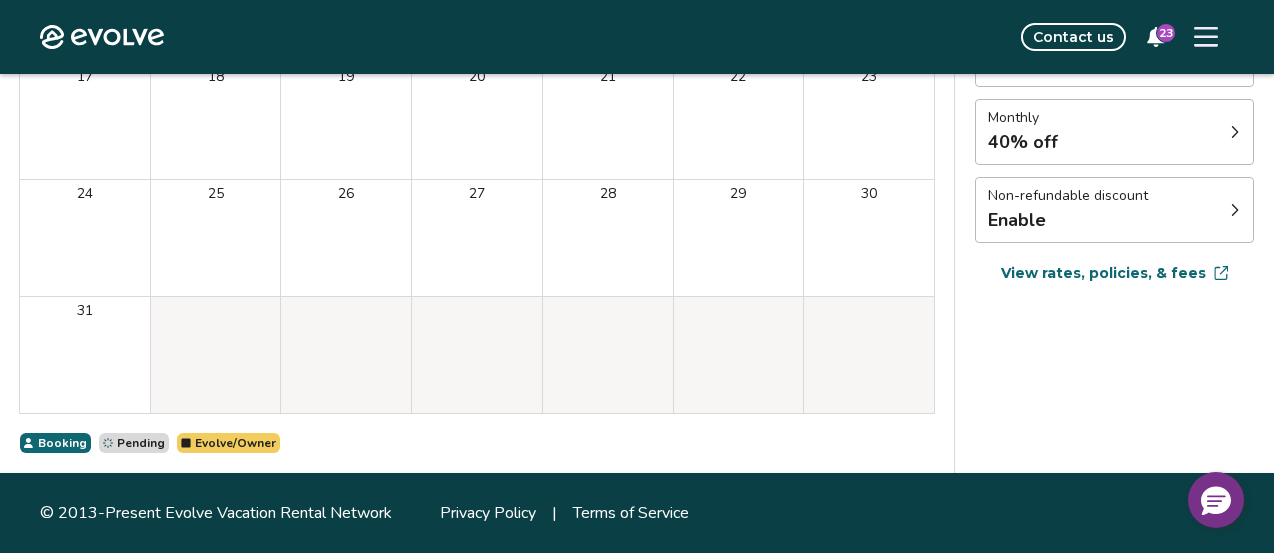 click on "Evolve/Owner" at bounding box center [235, 443] 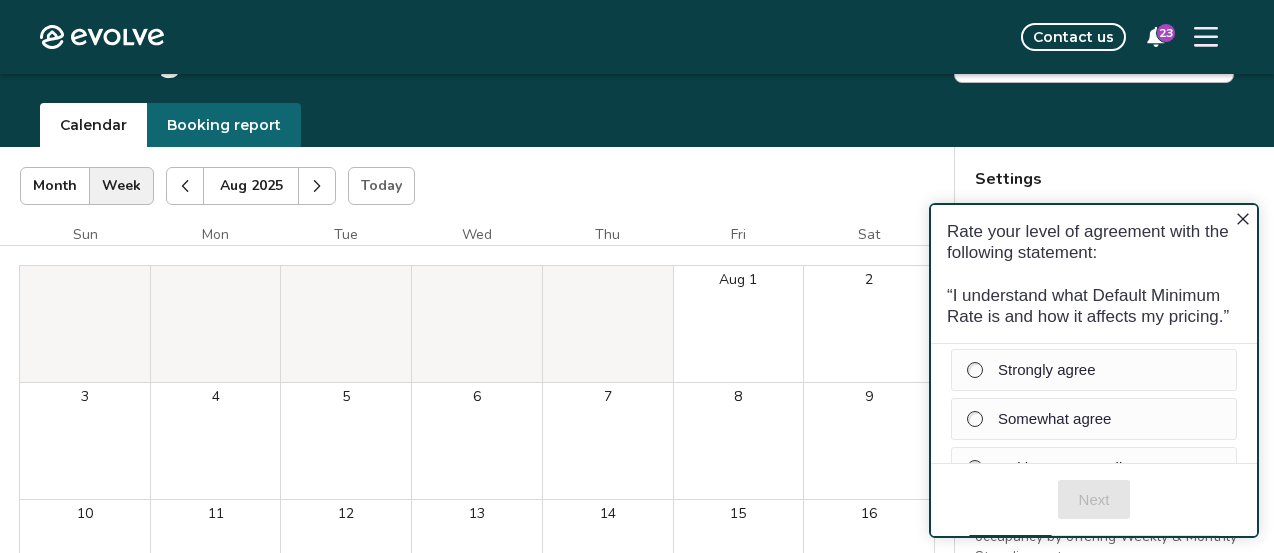 scroll, scrollTop: 49, scrollLeft: 0, axis: vertical 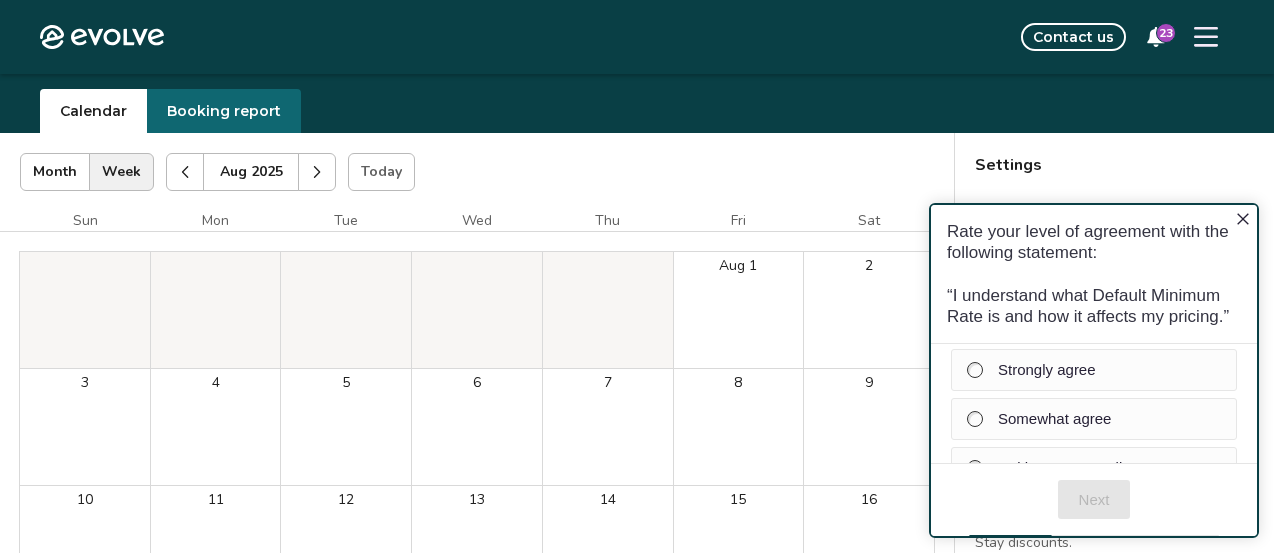 click 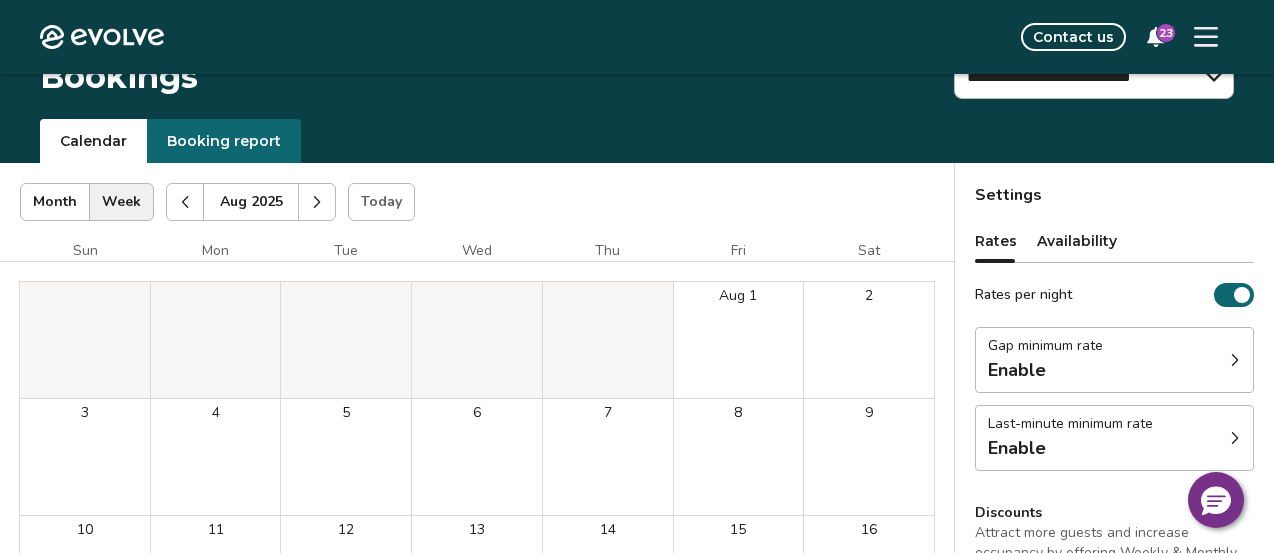 scroll, scrollTop: 0, scrollLeft: 0, axis: both 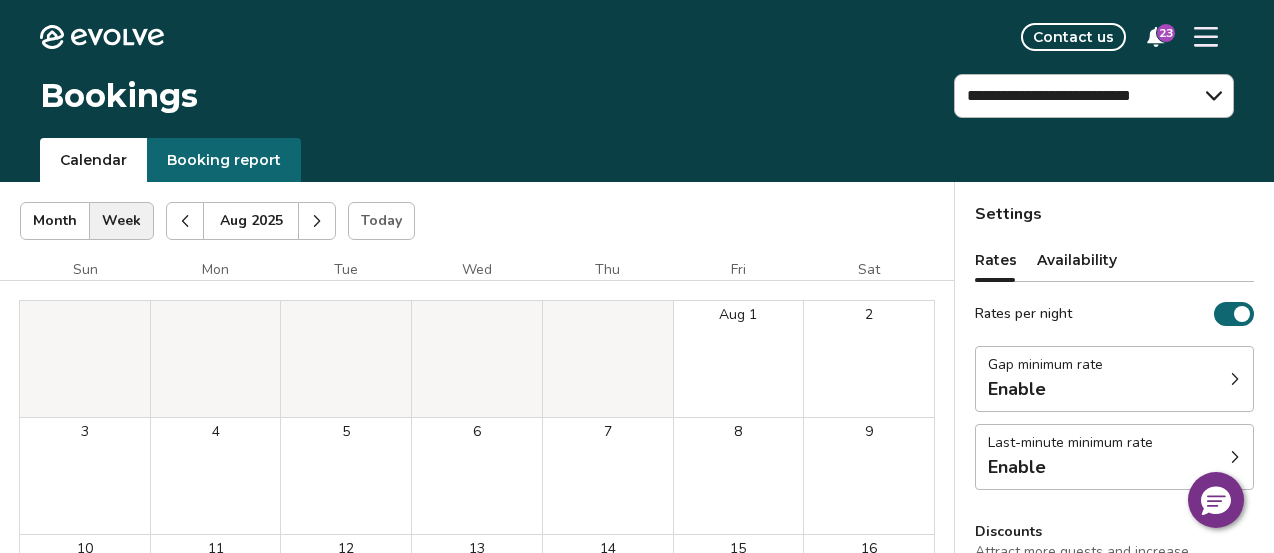 click 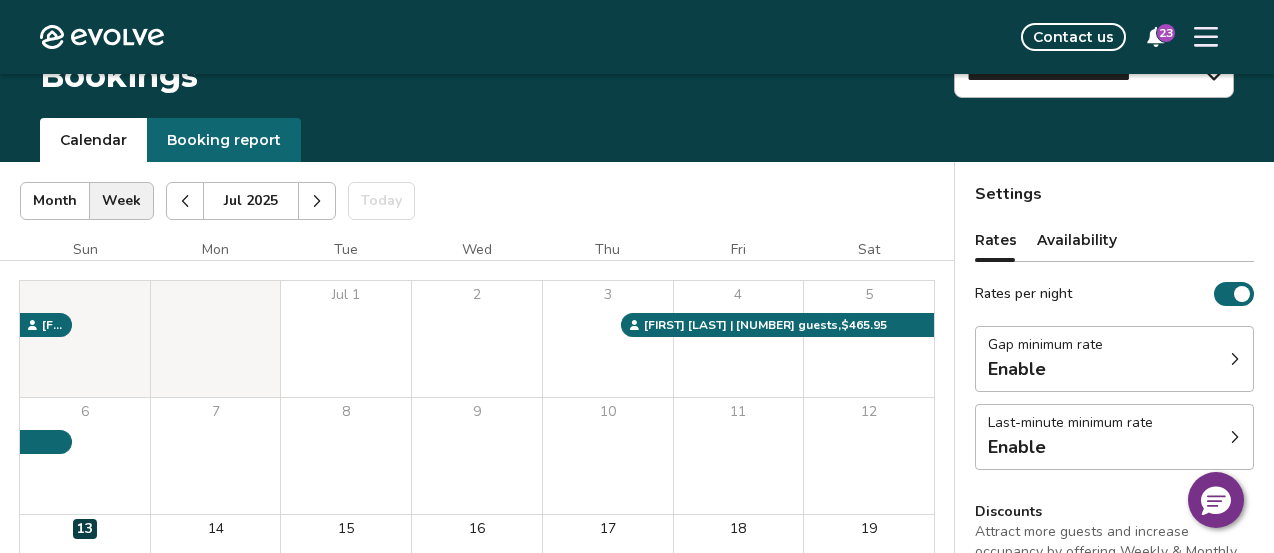 scroll, scrollTop: 0, scrollLeft: 0, axis: both 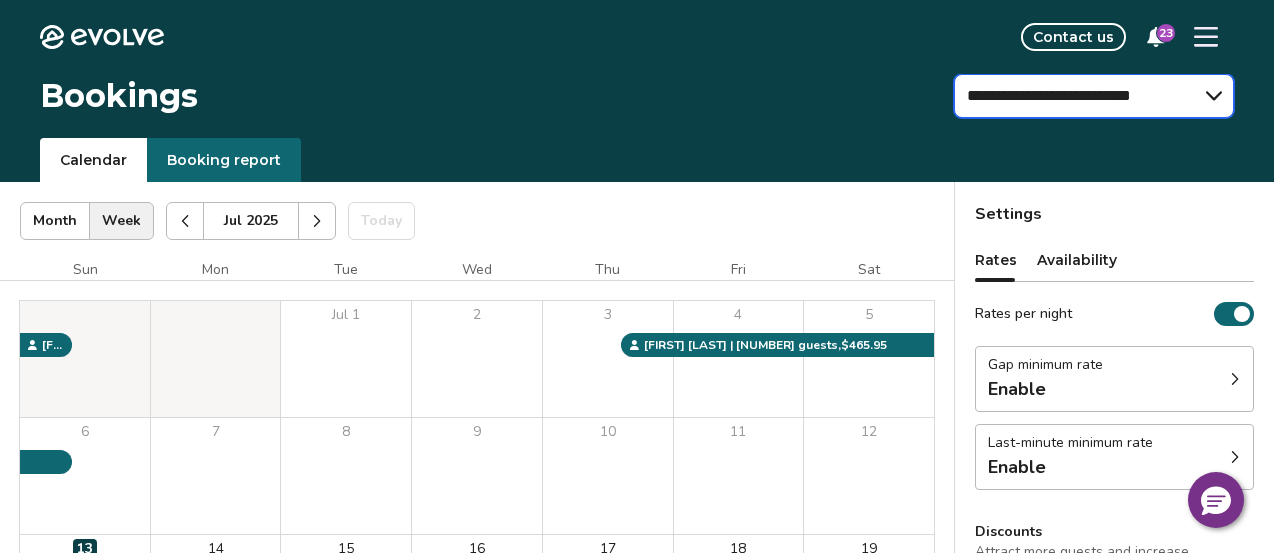 click on "**********" at bounding box center [1094, 96] 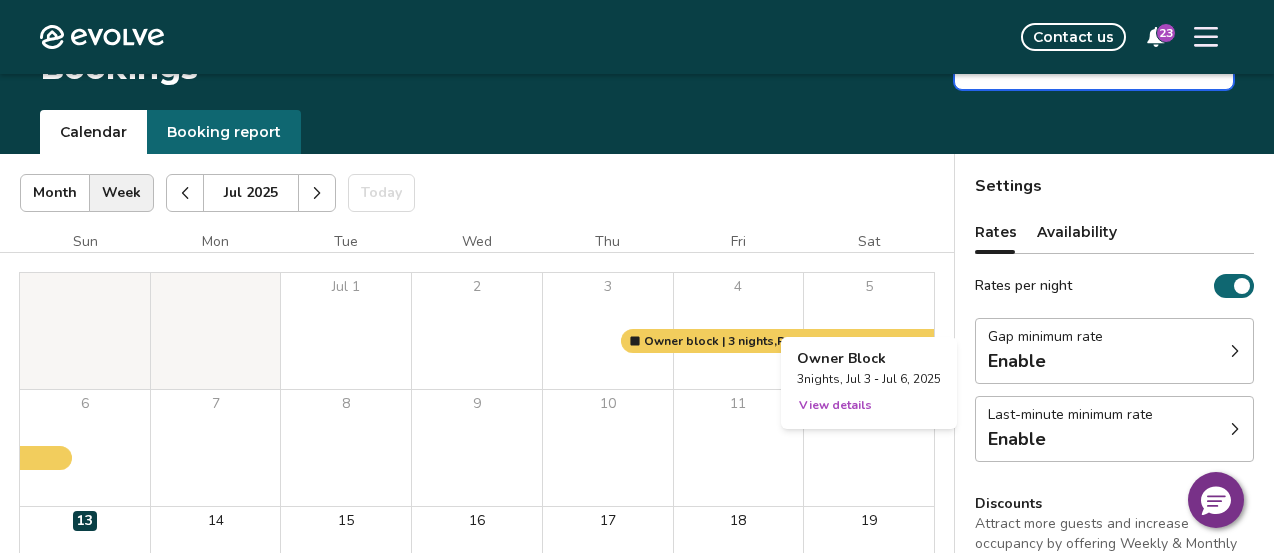 scroll, scrollTop: 65, scrollLeft: 0, axis: vertical 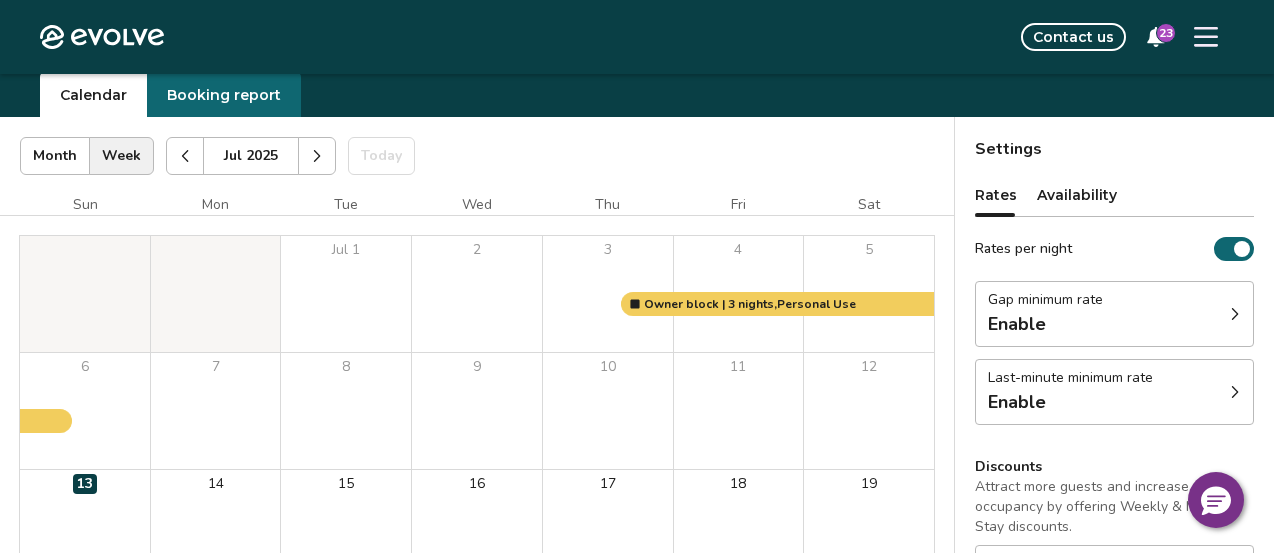 click 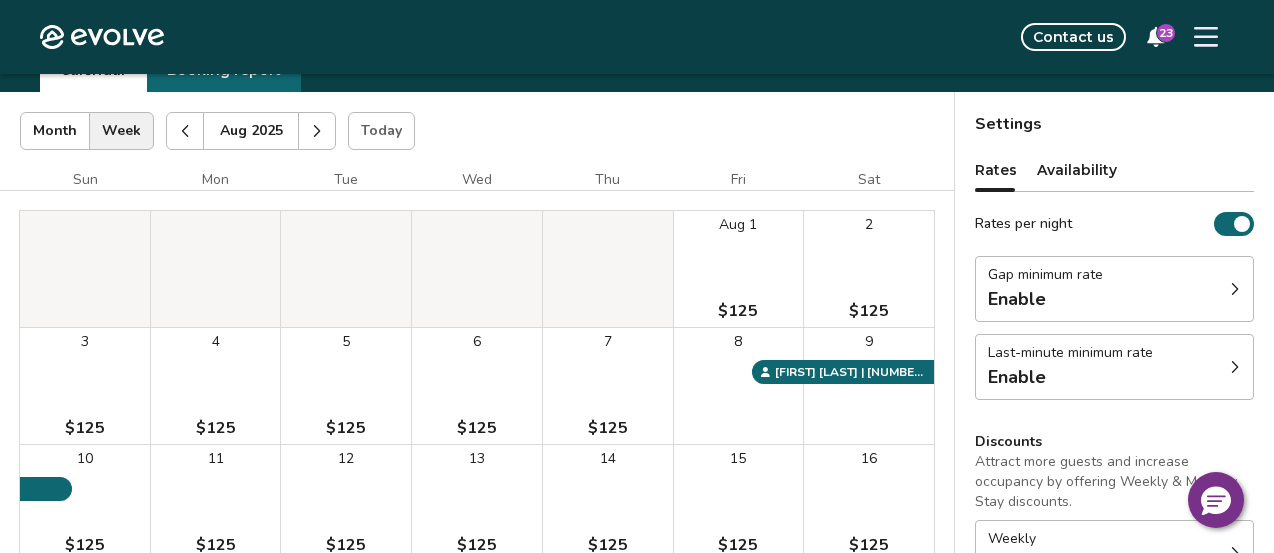 scroll, scrollTop: 84, scrollLeft: 0, axis: vertical 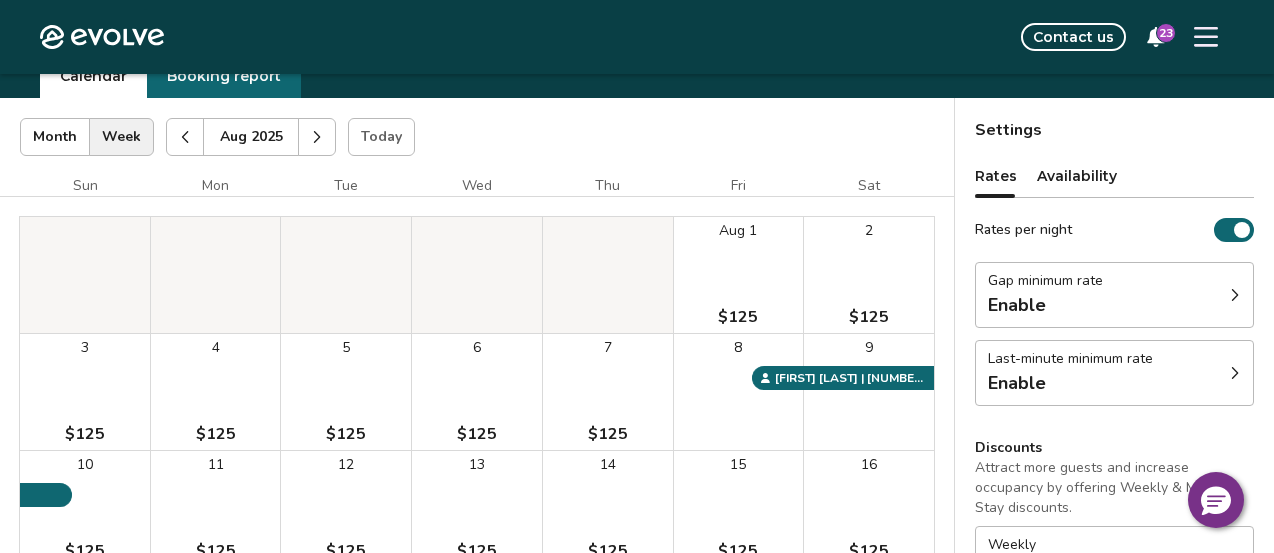 click 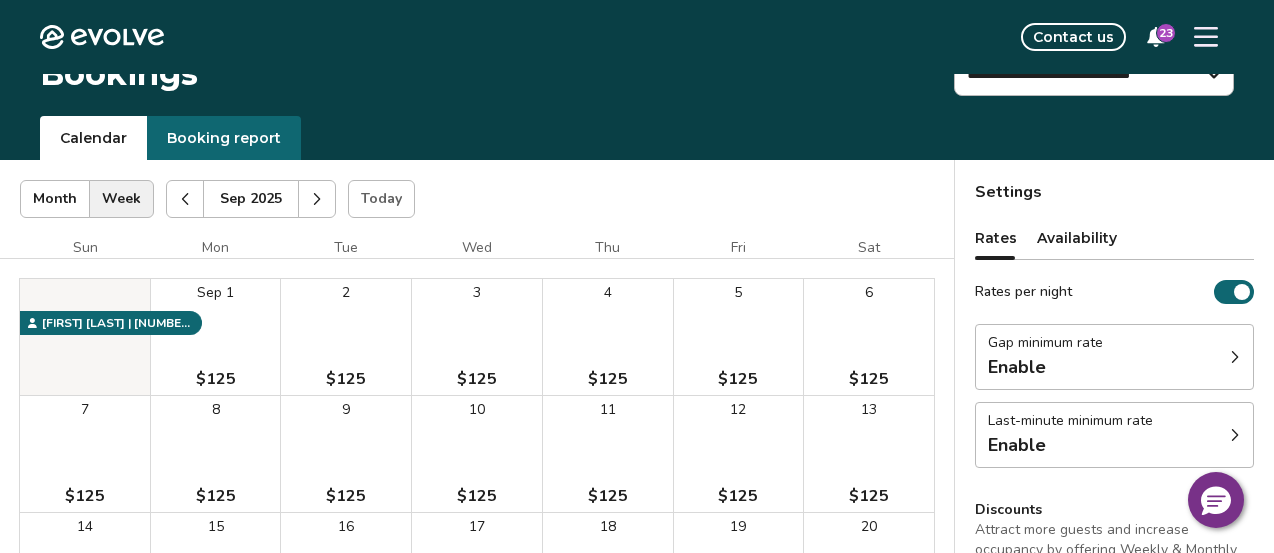 scroll, scrollTop: 0, scrollLeft: 0, axis: both 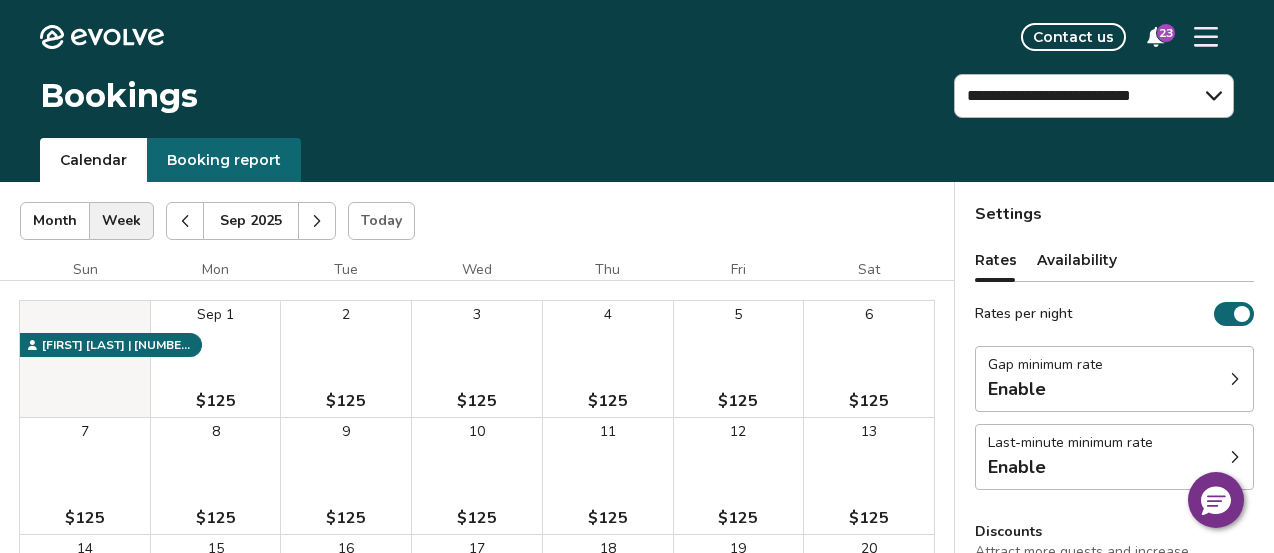 click 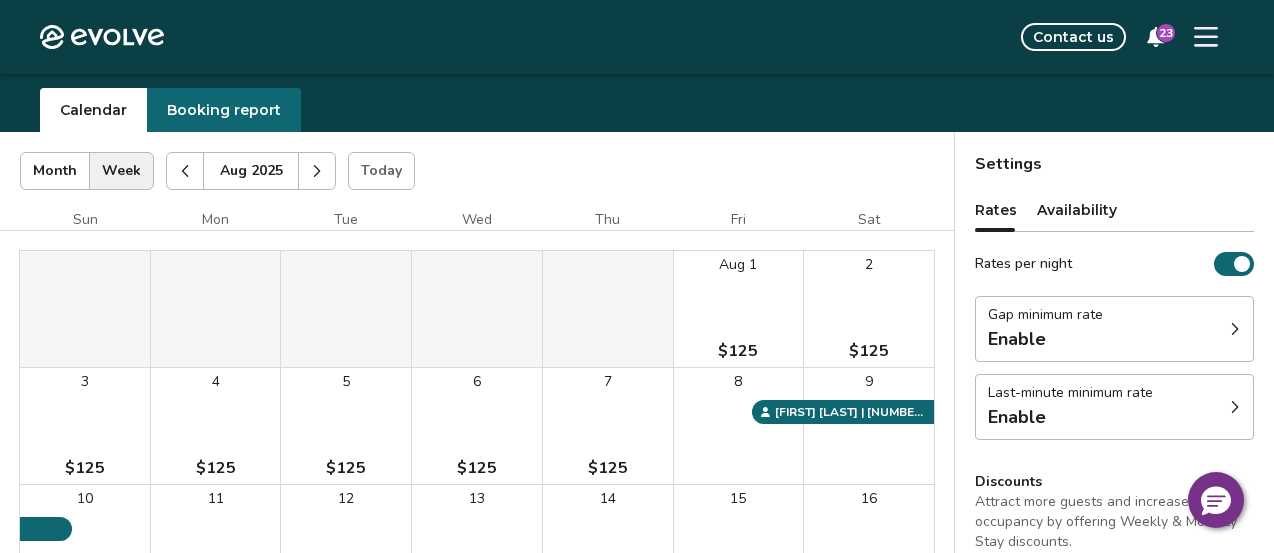 scroll, scrollTop: 48, scrollLeft: 0, axis: vertical 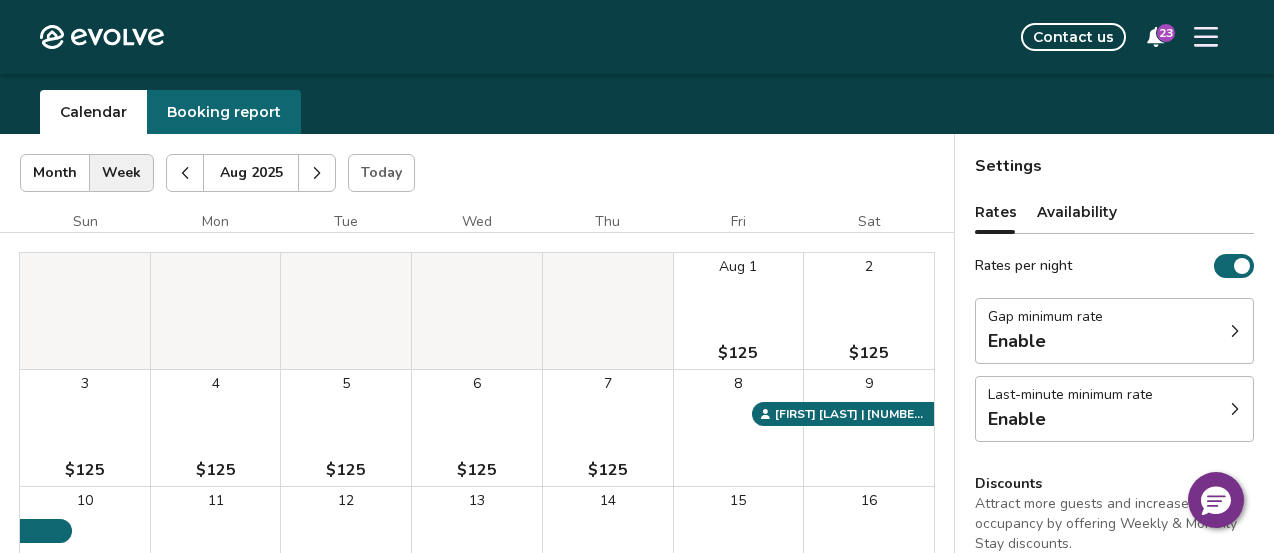 click 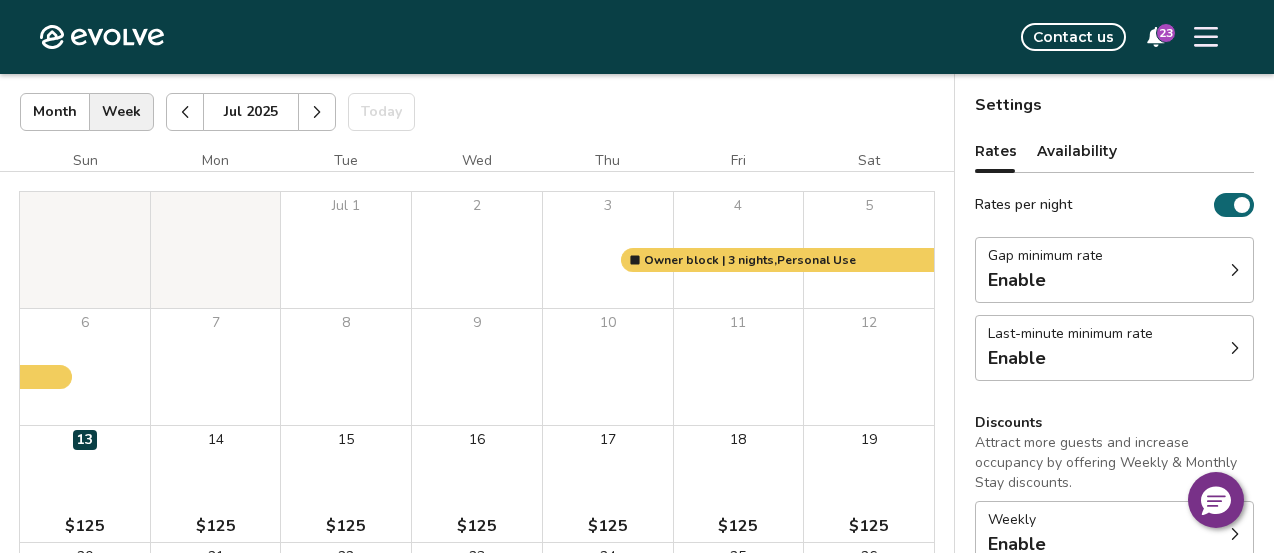 scroll, scrollTop: 105, scrollLeft: 0, axis: vertical 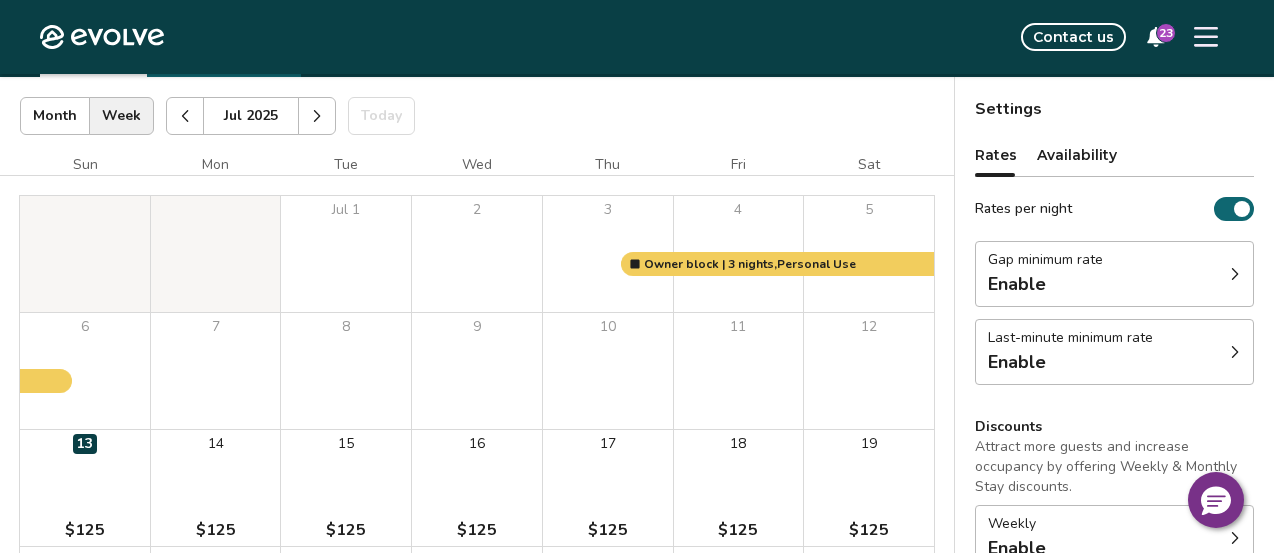 click at bounding box center [317, 116] 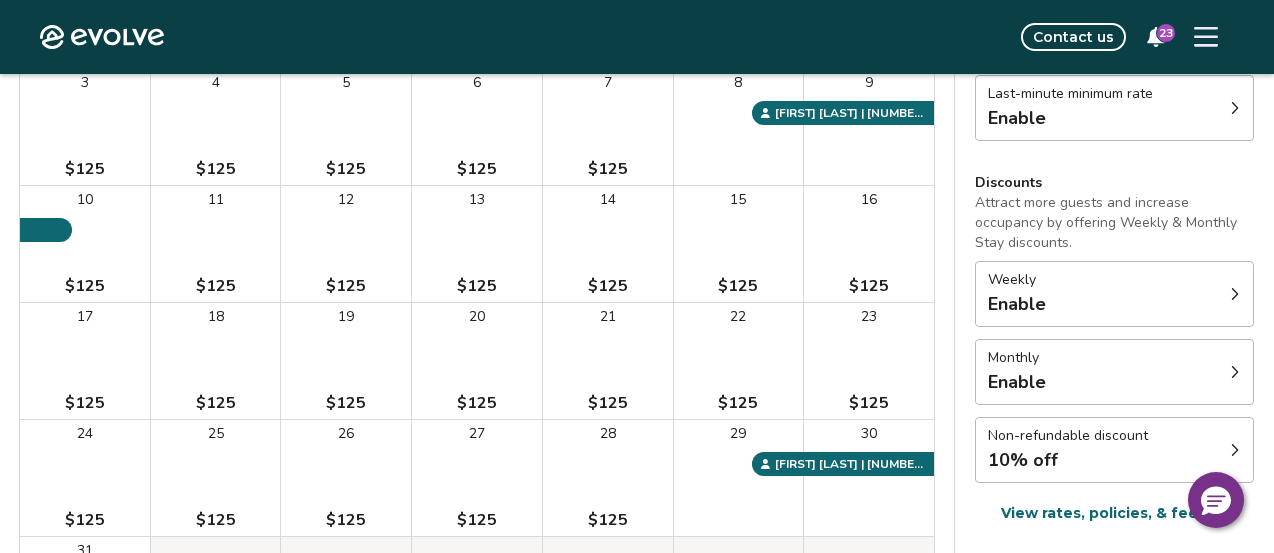 scroll, scrollTop: 350, scrollLeft: 0, axis: vertical 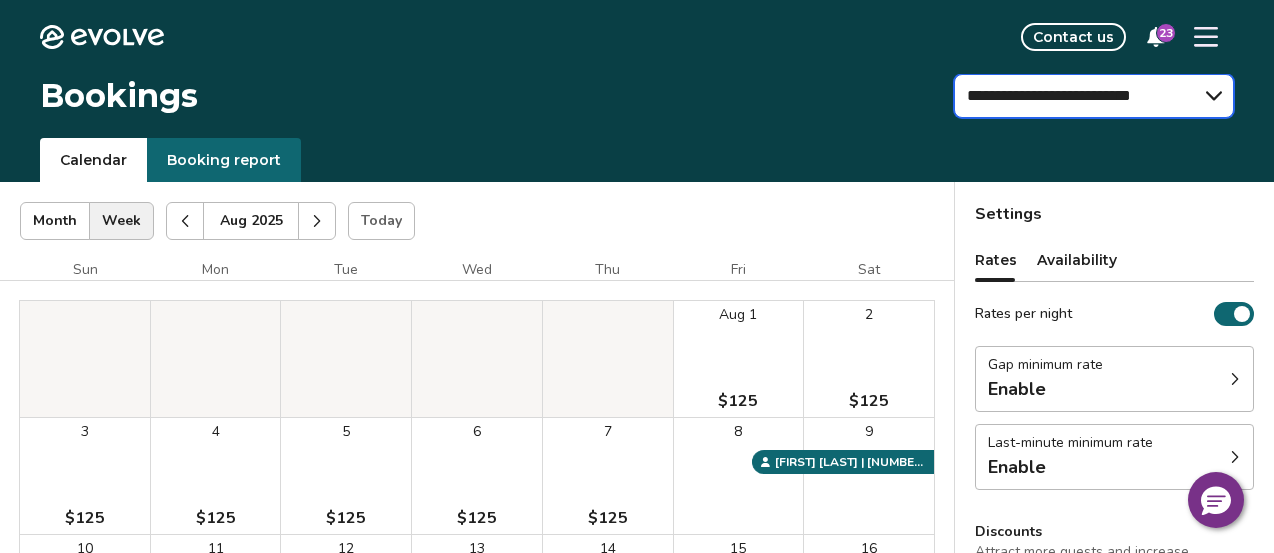 click on "**********" at bounding box center (1094, 96) 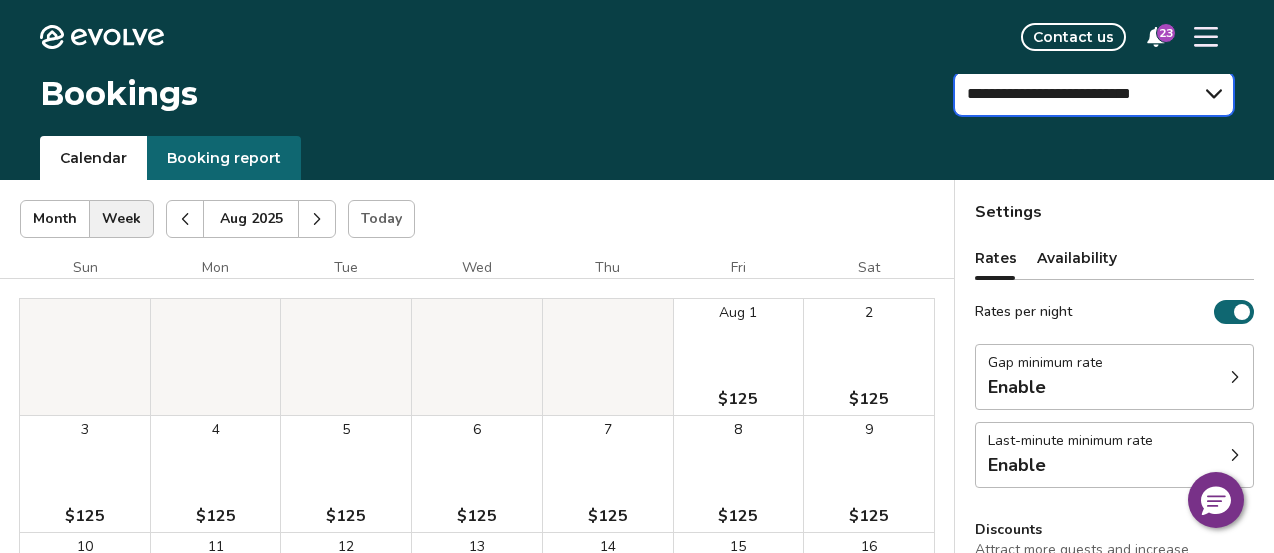 scroll, scrollTop: 0, scrollLeft: 0, axis: both 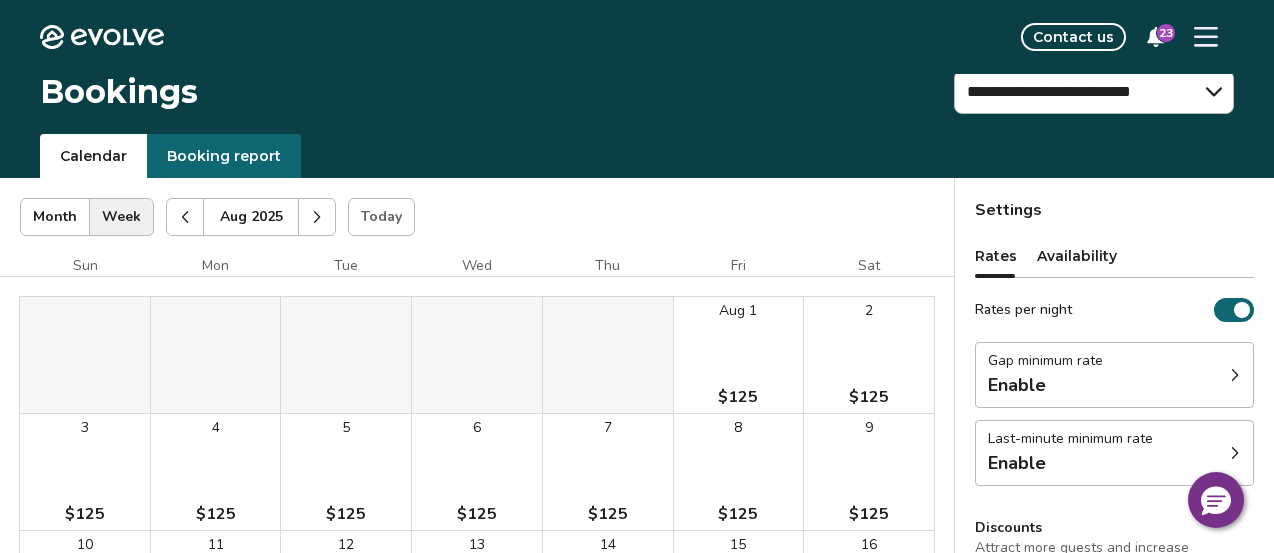 click at bounding box center [317, 217] 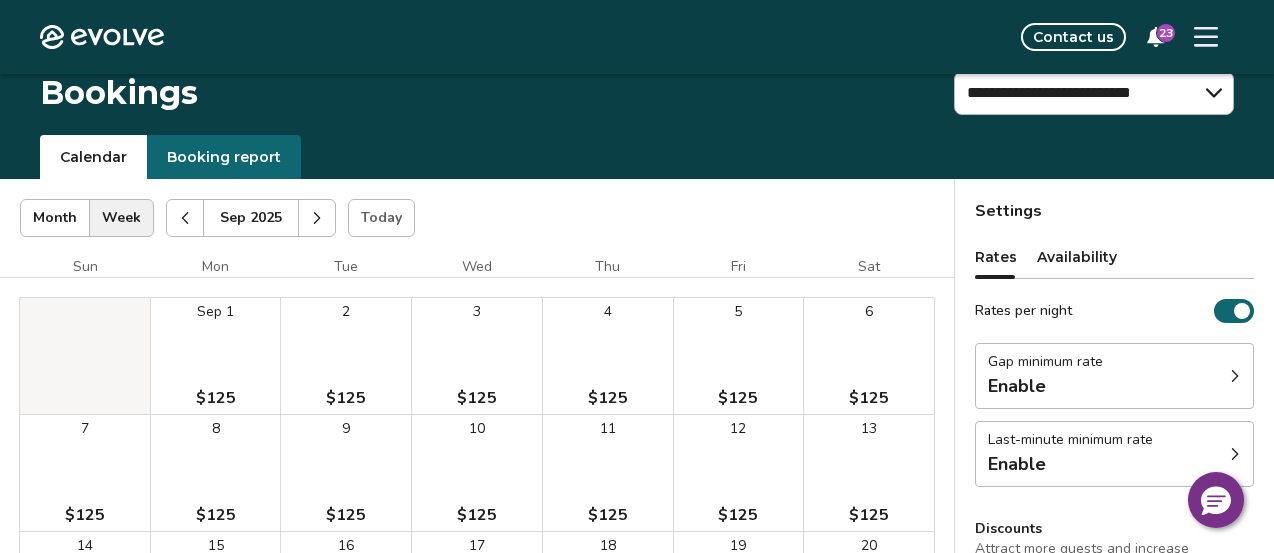 scroll, scrollTop: 0, scrollLeft: 0, axis: both 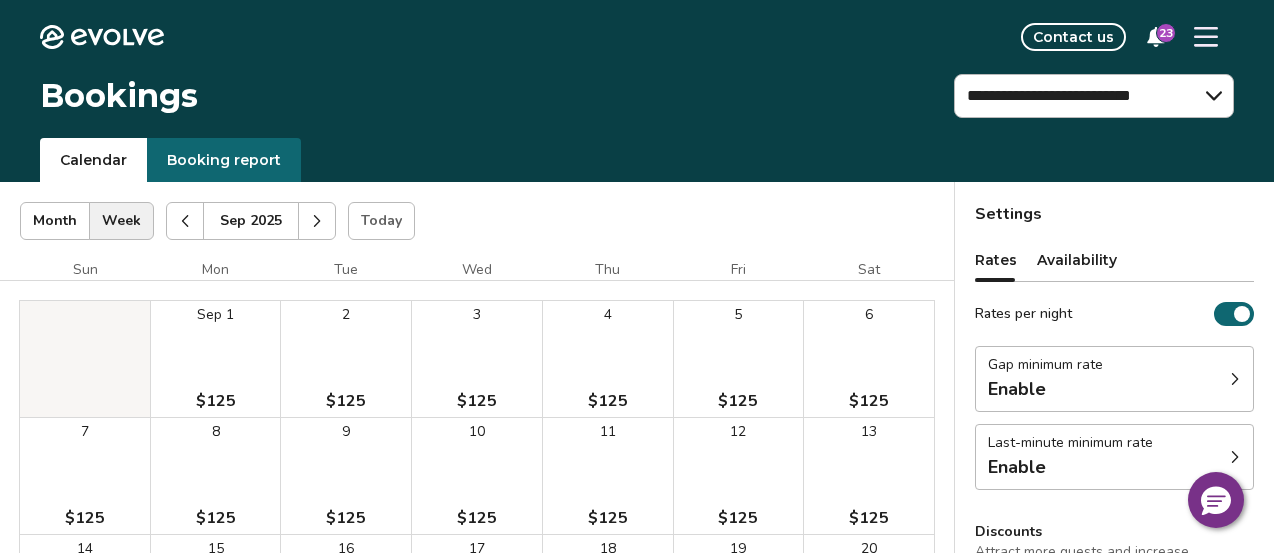click 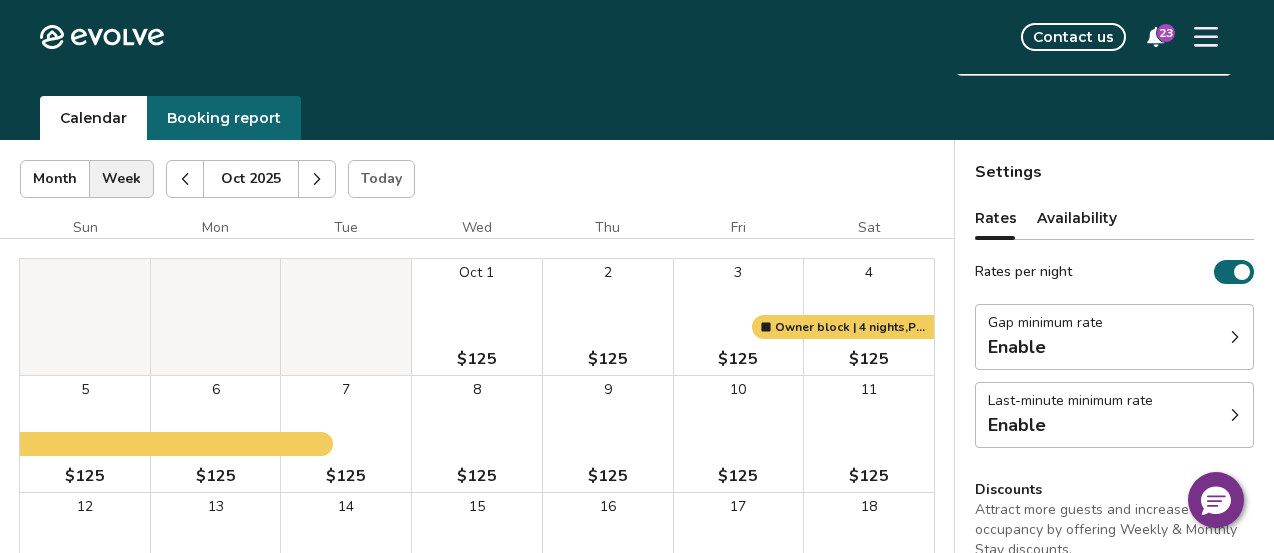 scroll, scrollTop: 0, scrollLeft: 0, axis: both 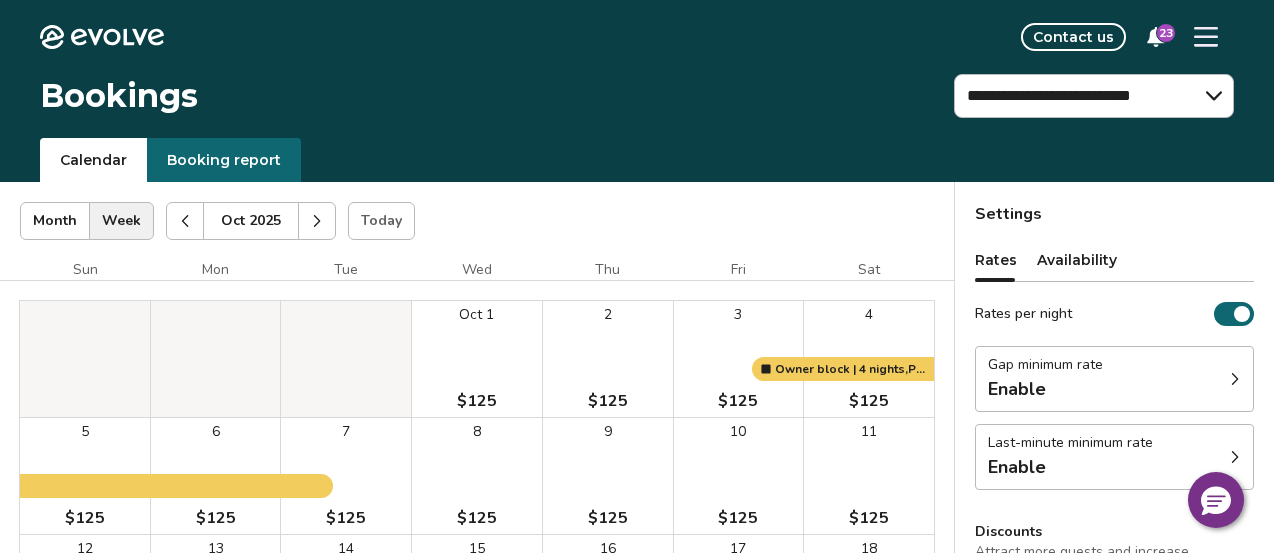 click 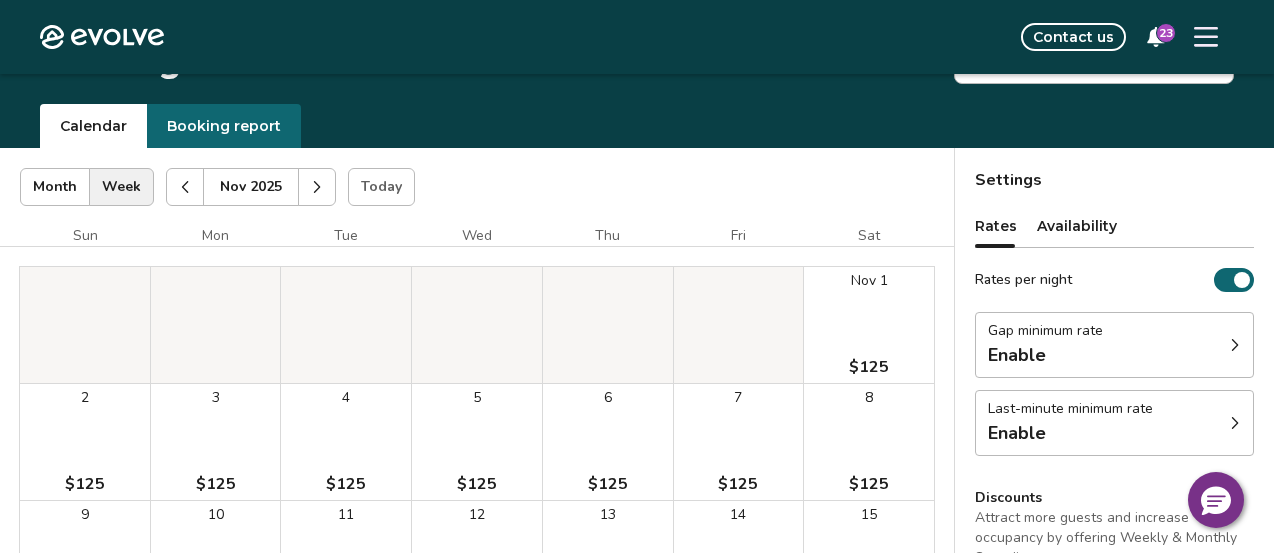 scroll, scrollTop: 25, scrollLeft: 0, axis: vertical 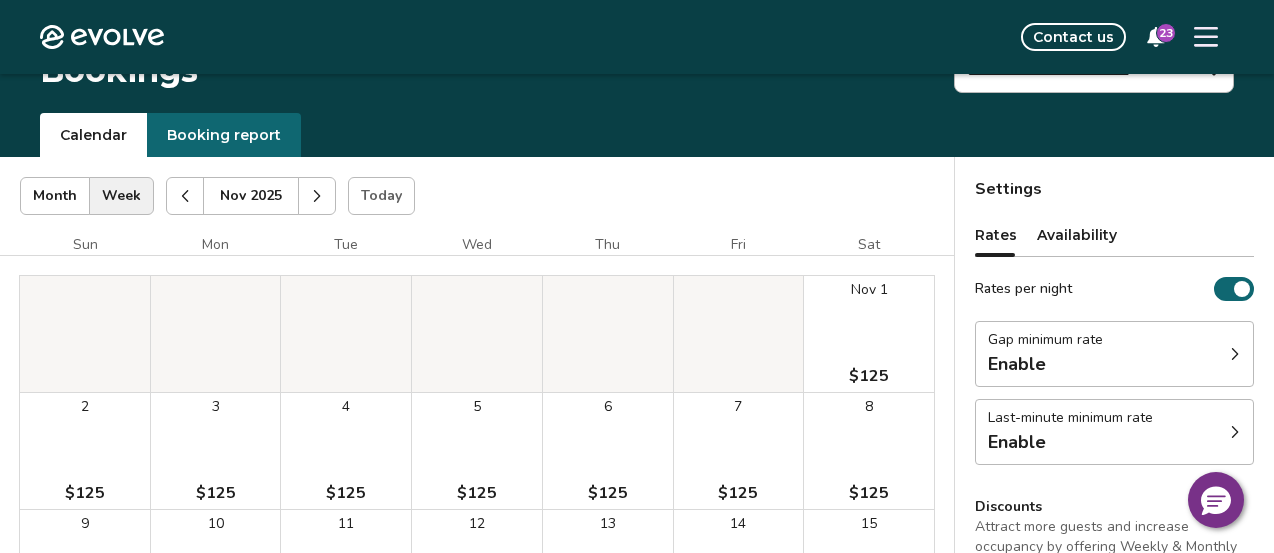 click 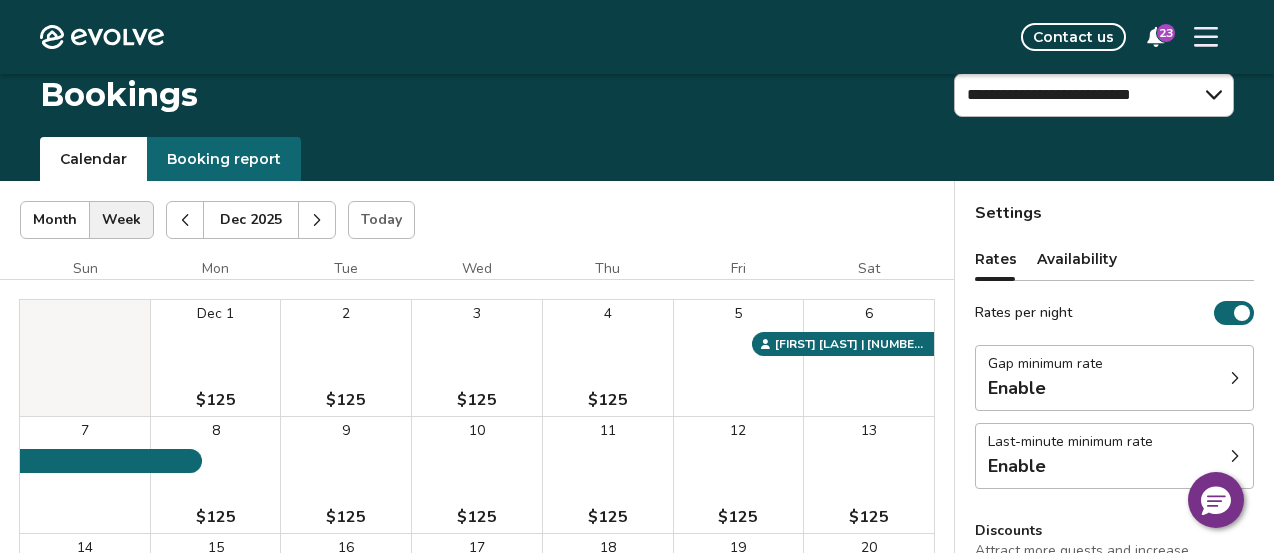 scroll, scrollTop: 0, scrollLeft: 0, axis: both 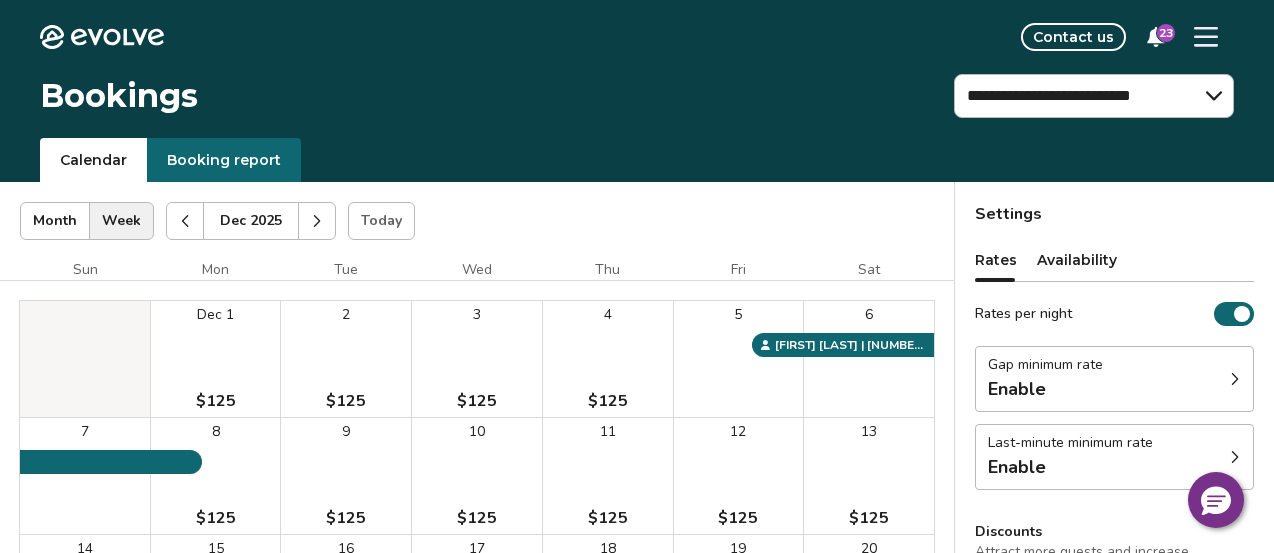 click 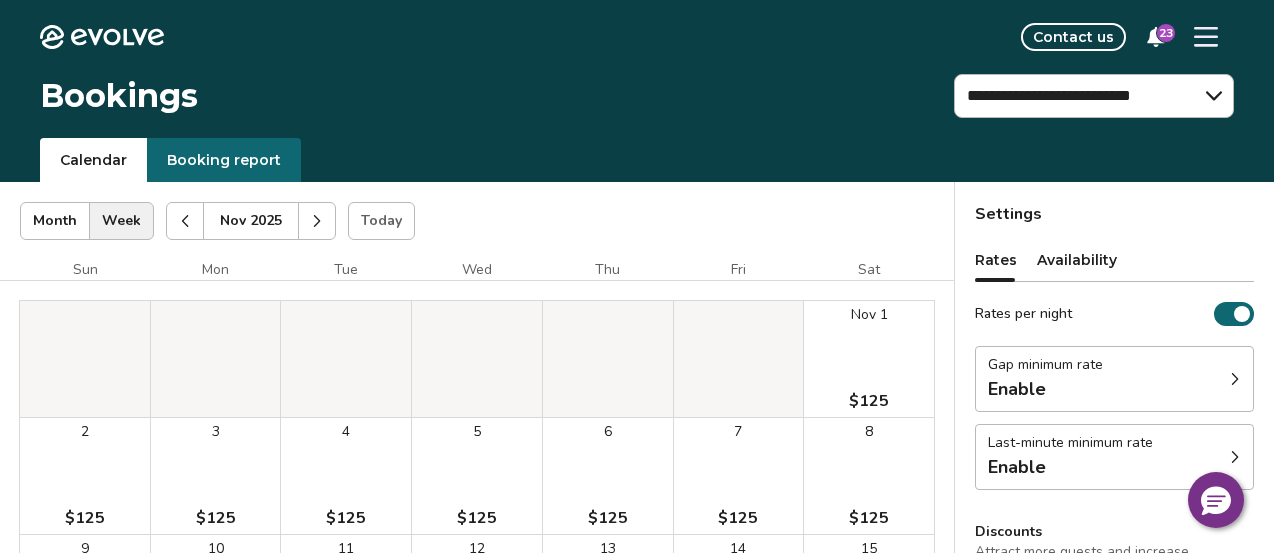 click 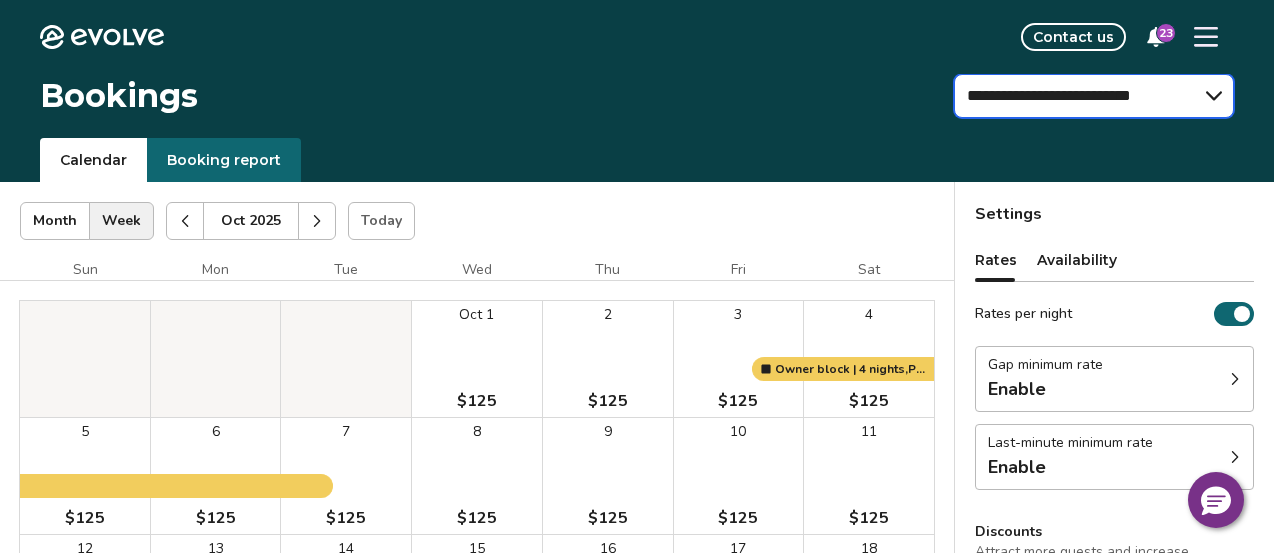 click on "**********" at bounding box center [1094, 96] 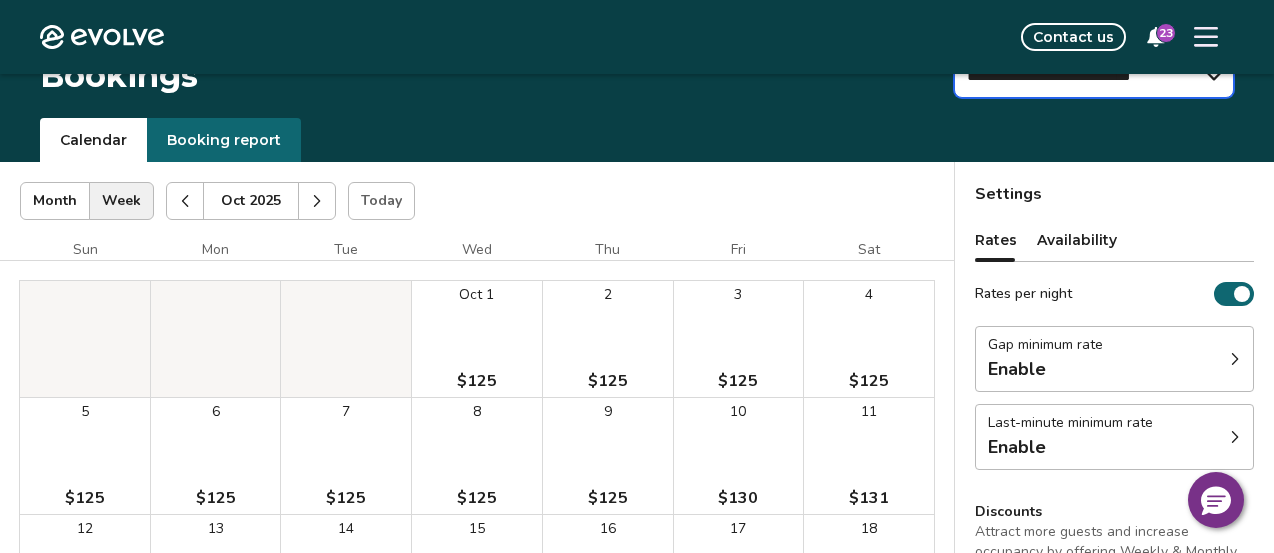 scroll, scrollTop: 0, scrollLeft: 0, axis: both 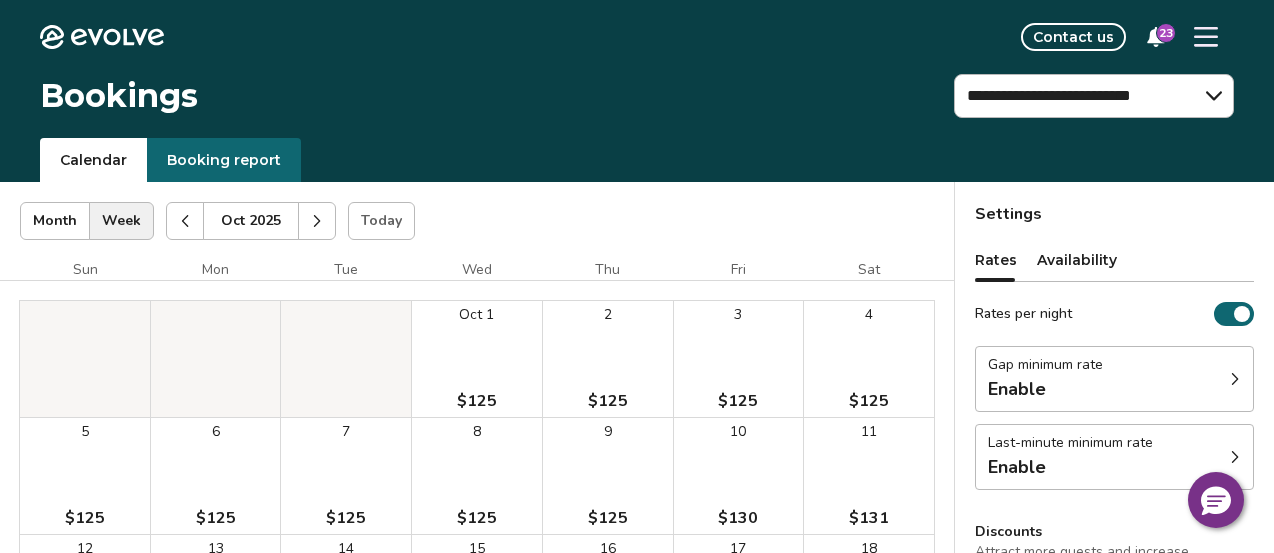 click 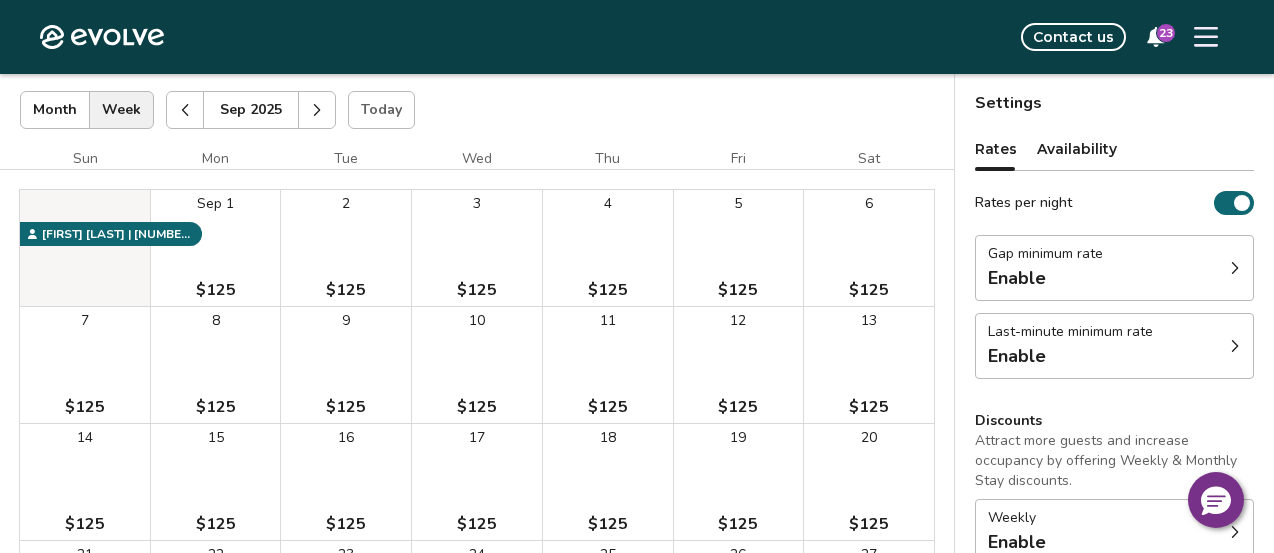 scroll, scrollTop: 108, scrollLeft: 0, axis: vertical 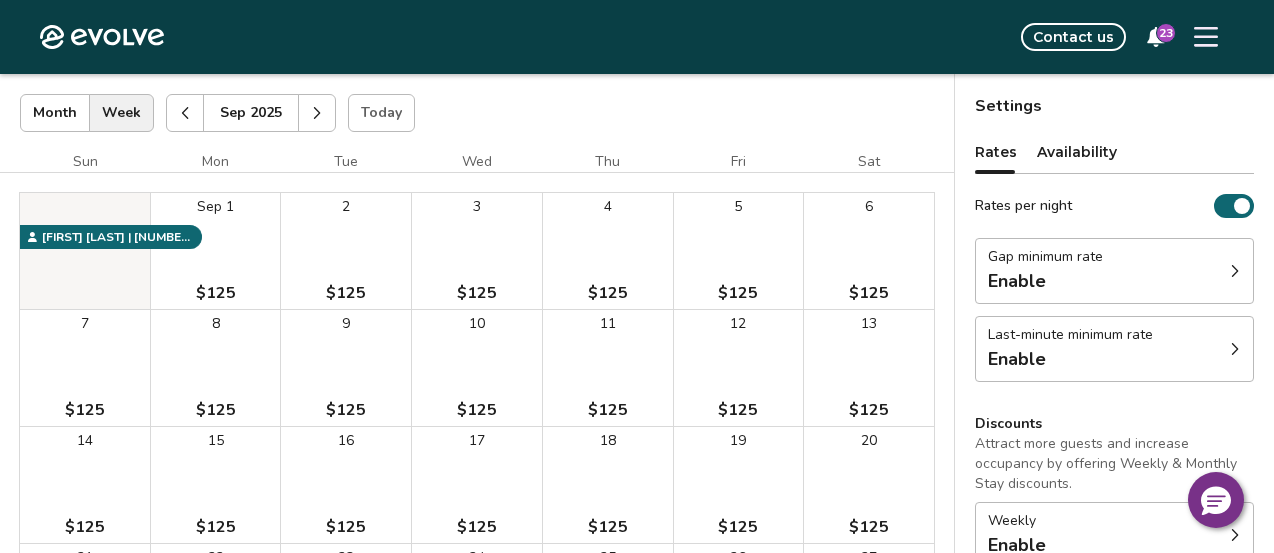 click 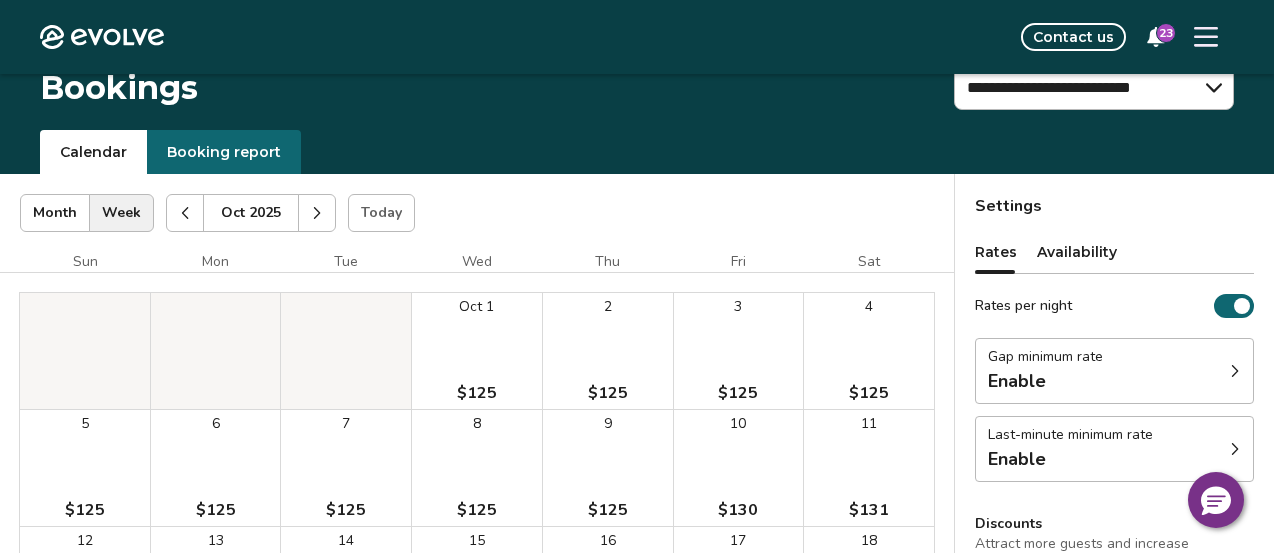 scroll, scrollTop: 0, scrollLeft: 0, axis: both 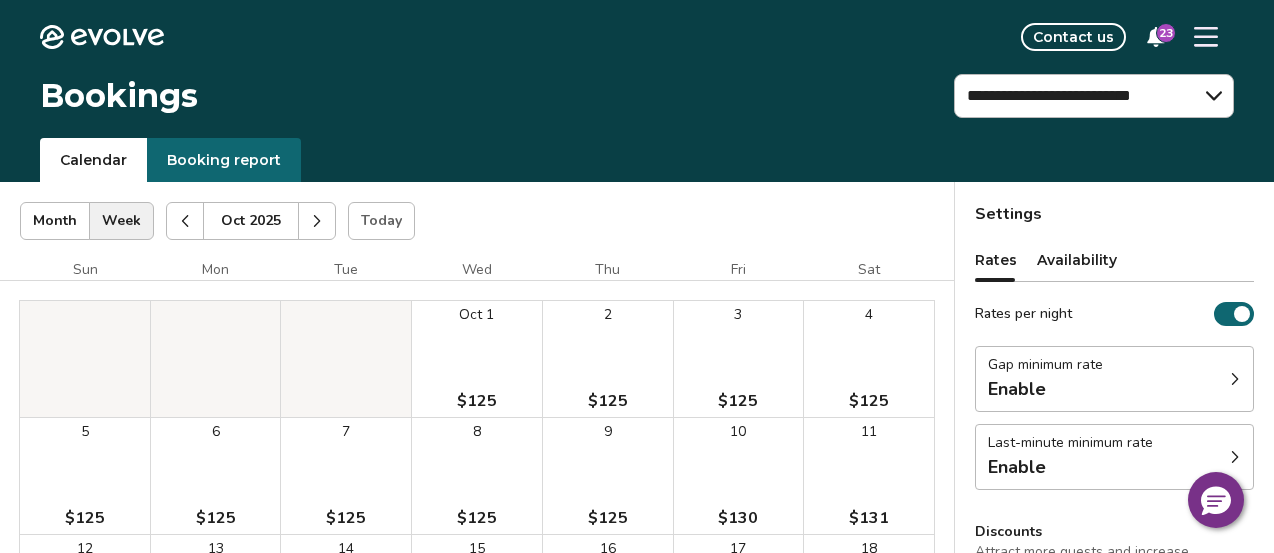 click 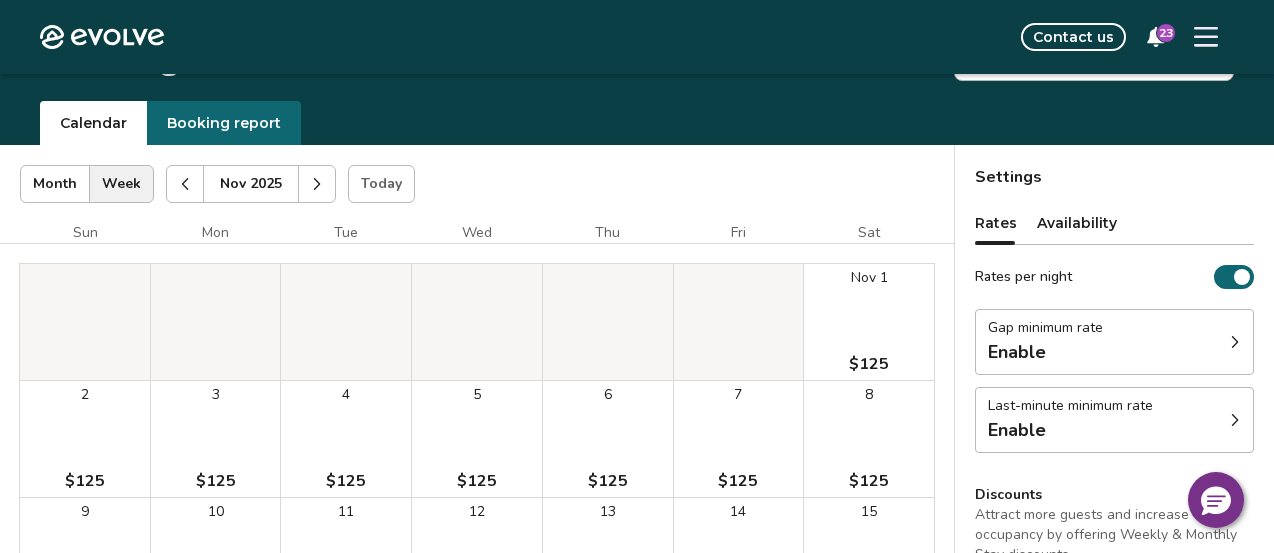 scroll, scrollTop: 0, scrollLeft: 0, axis: both 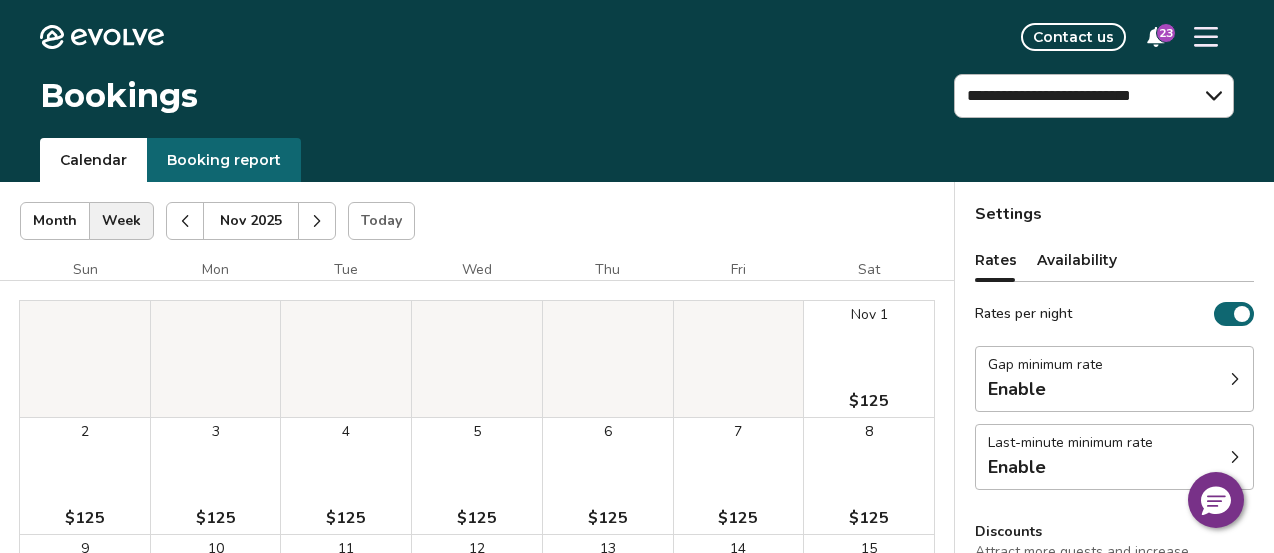 click at bounding box center [317, 221] 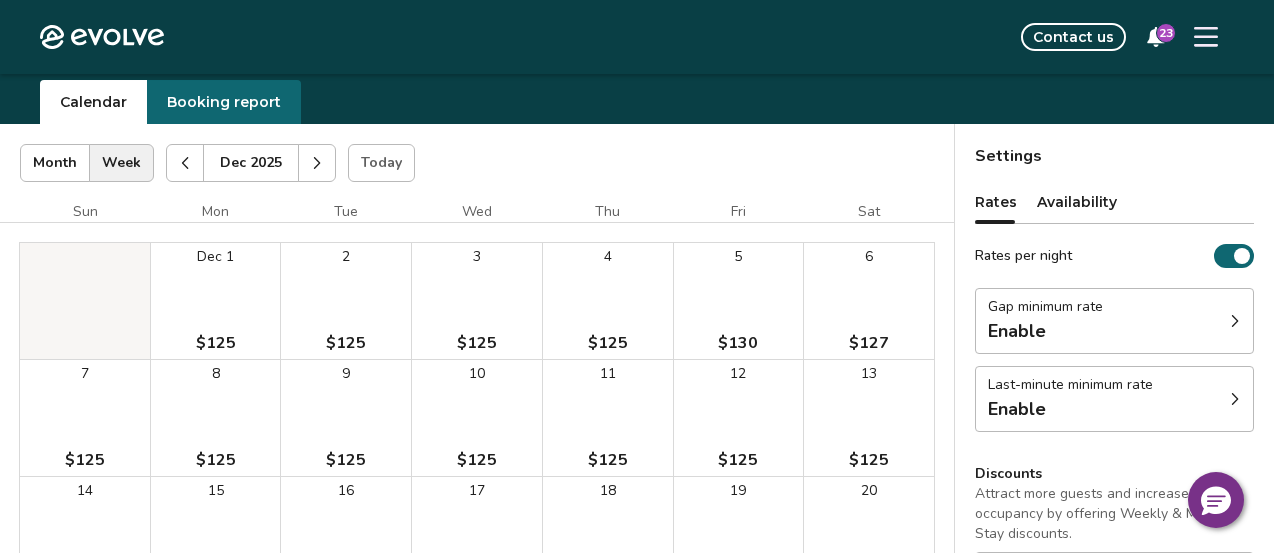 scroll, scrollTop: 0, scrollLeft: 0, axis: both 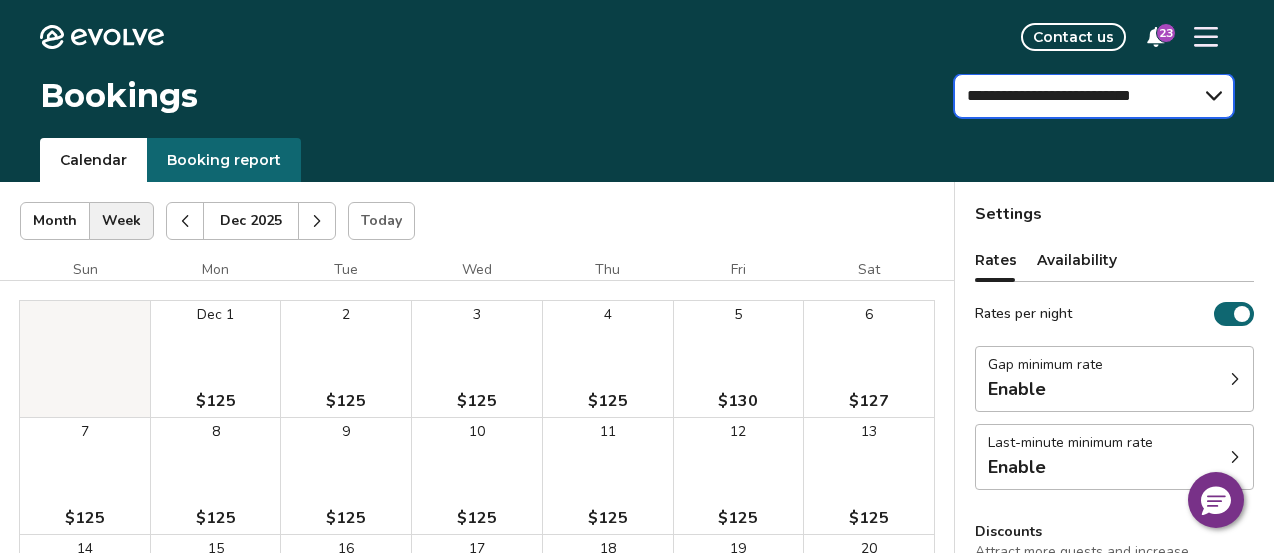 click on "**********" at bounding box center (1094, 96) 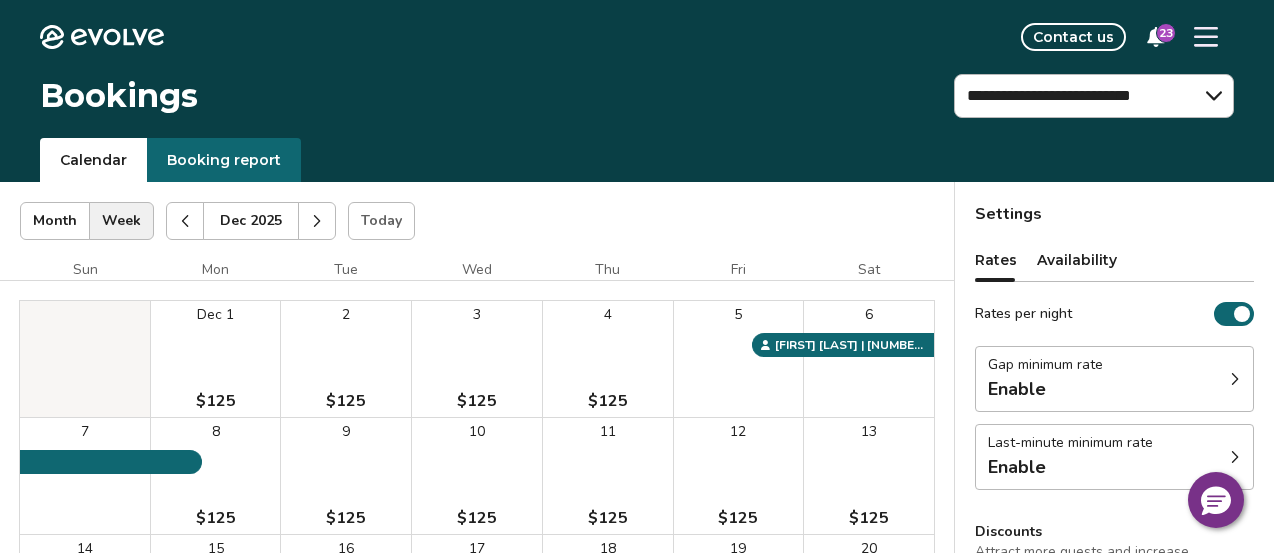 click 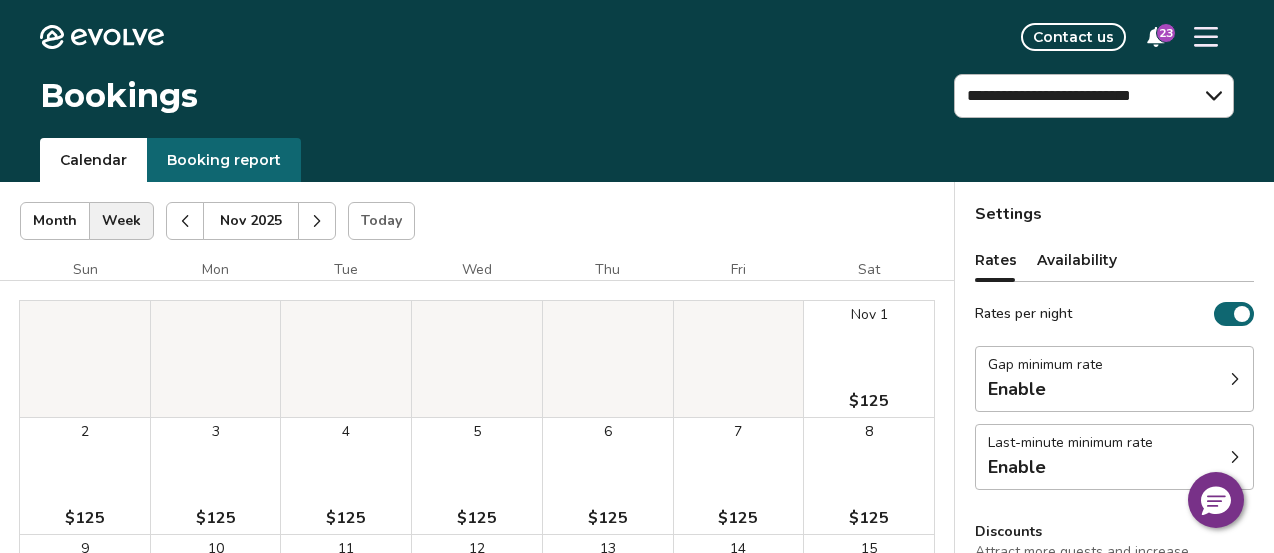 click 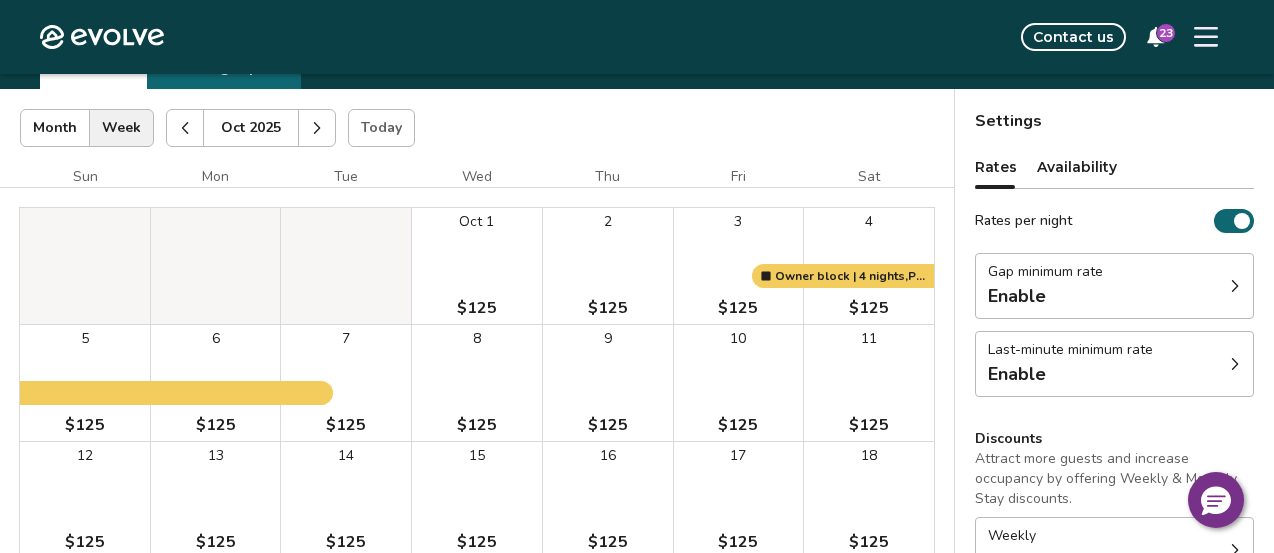 scroll, scrollTop: 95, scrollLeft: 0, axis: vertical 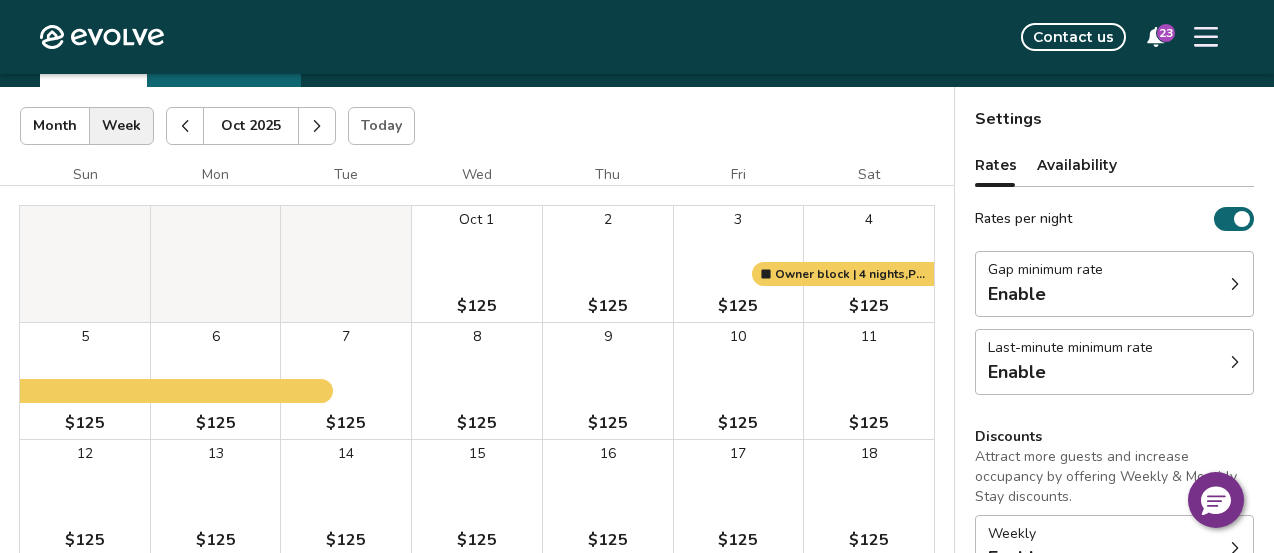 click 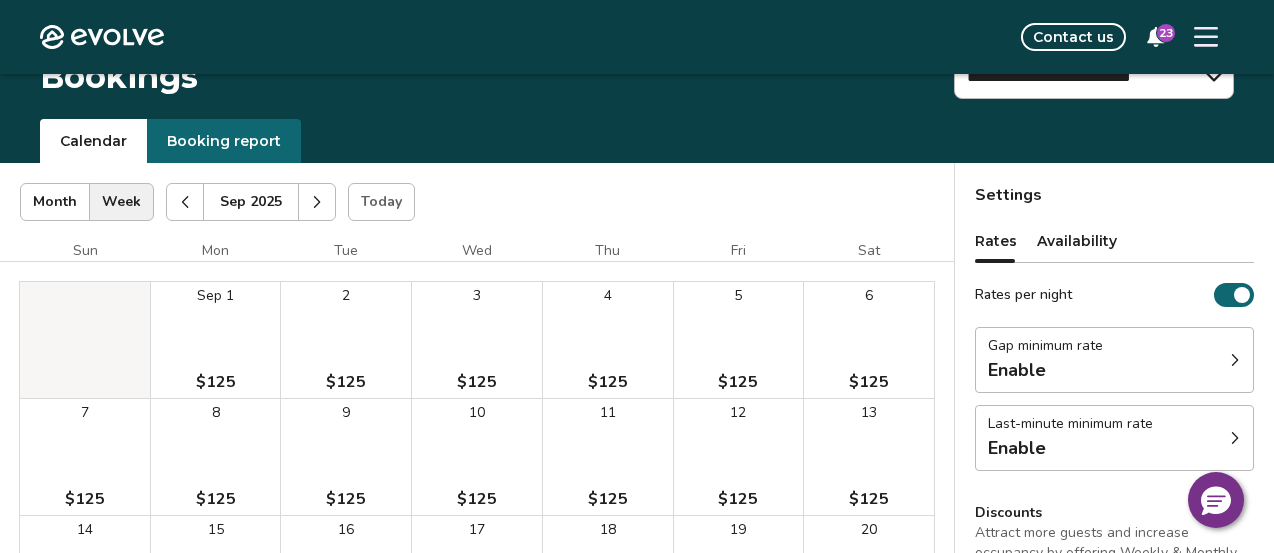 scroll, scrollTop: 0, scrollLeft: 0, axis: both 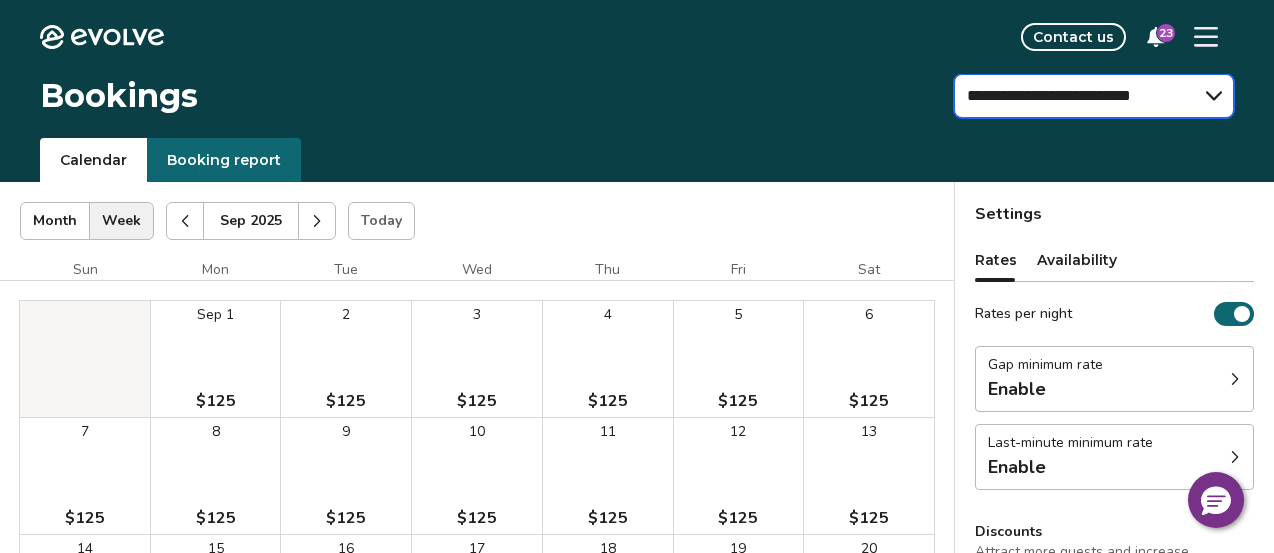 click on "**********" at bounding box center (1094, 96) 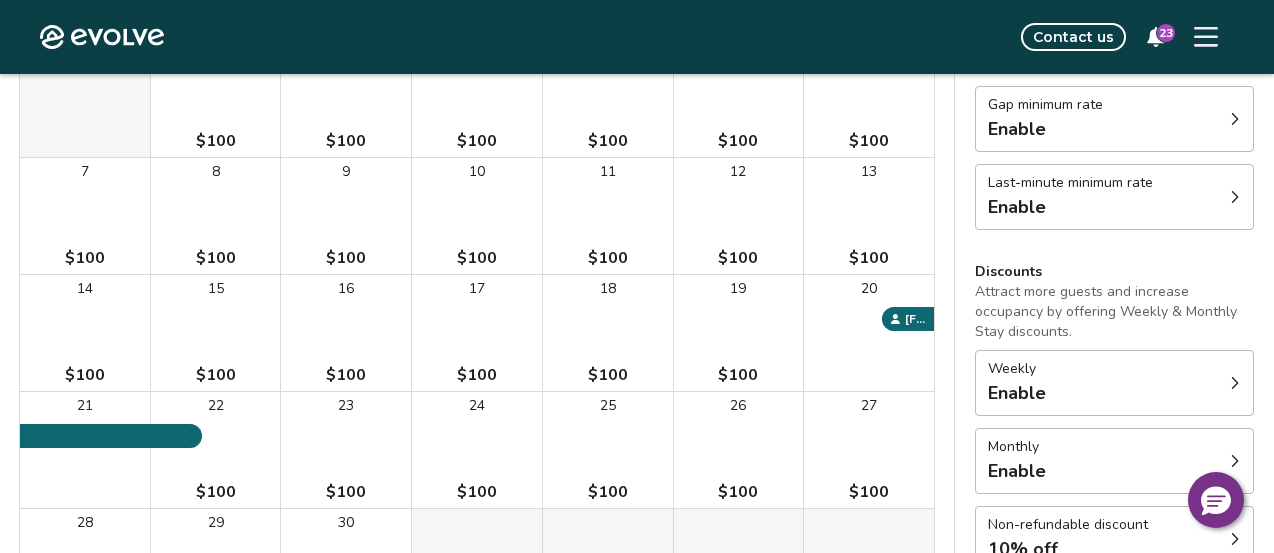 scroll, scrollTop: 271, scrollLeft: 0, axis: vertical 